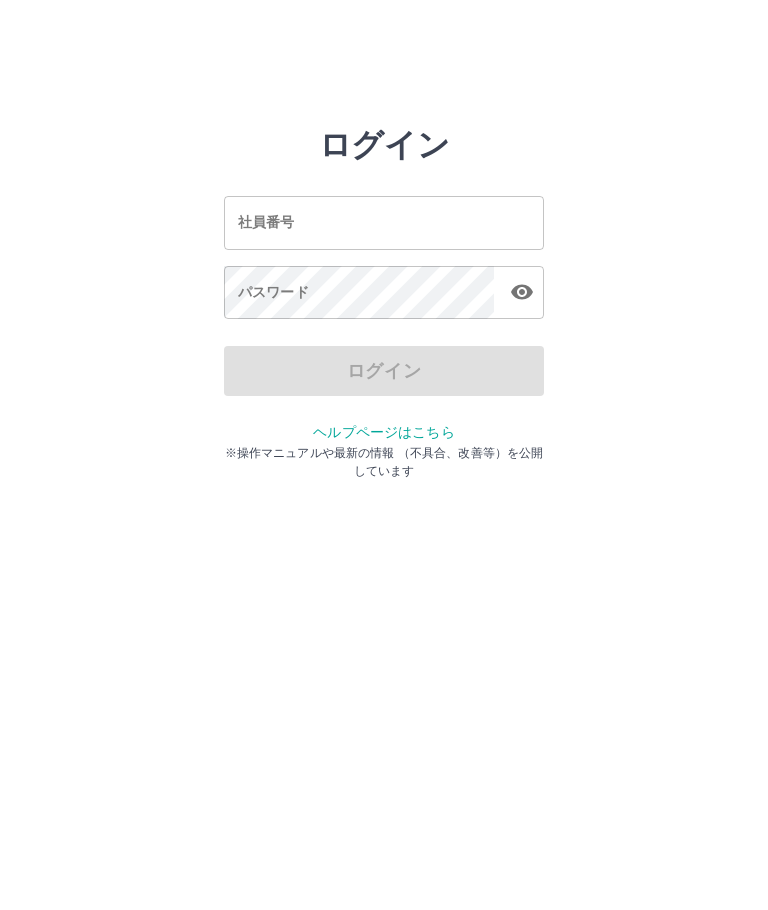 scroll, scrollTop: 0, scrollLeft: 0, axis: both 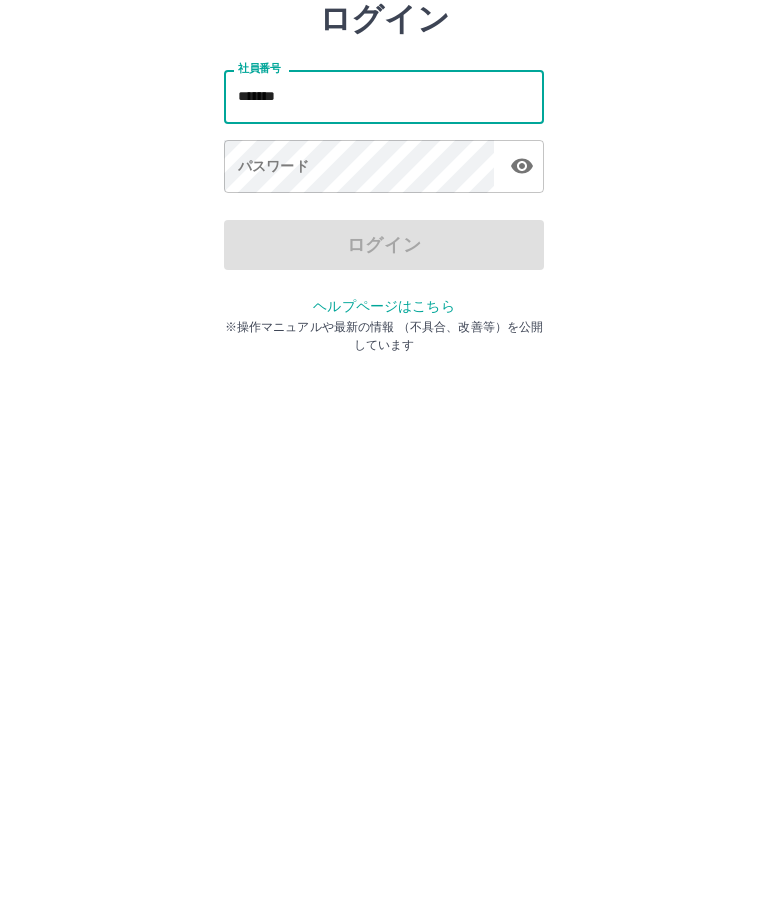 type on "*******" 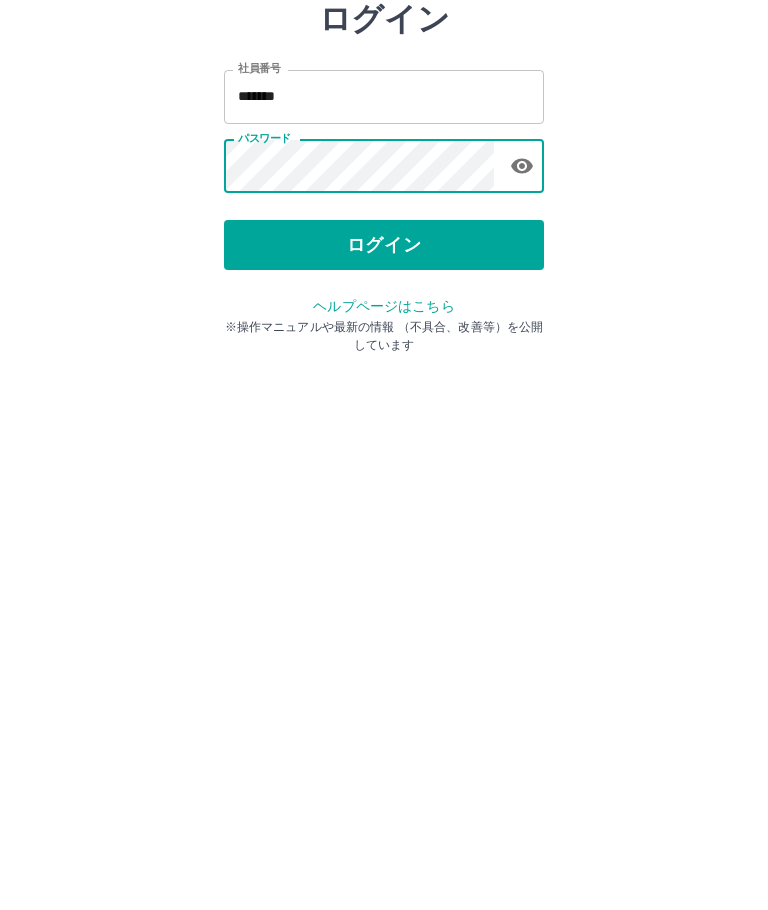 click on "ログイン" at bounding box center [384, 371] 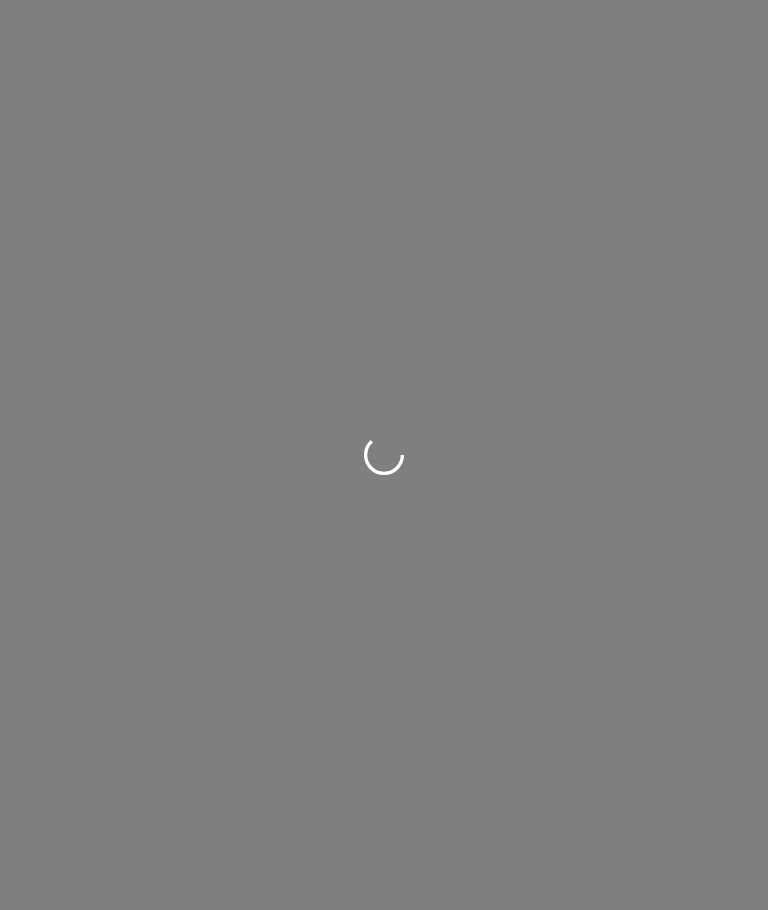 scroll, scrollTop: 0, scrollLeft: 0, axis: both 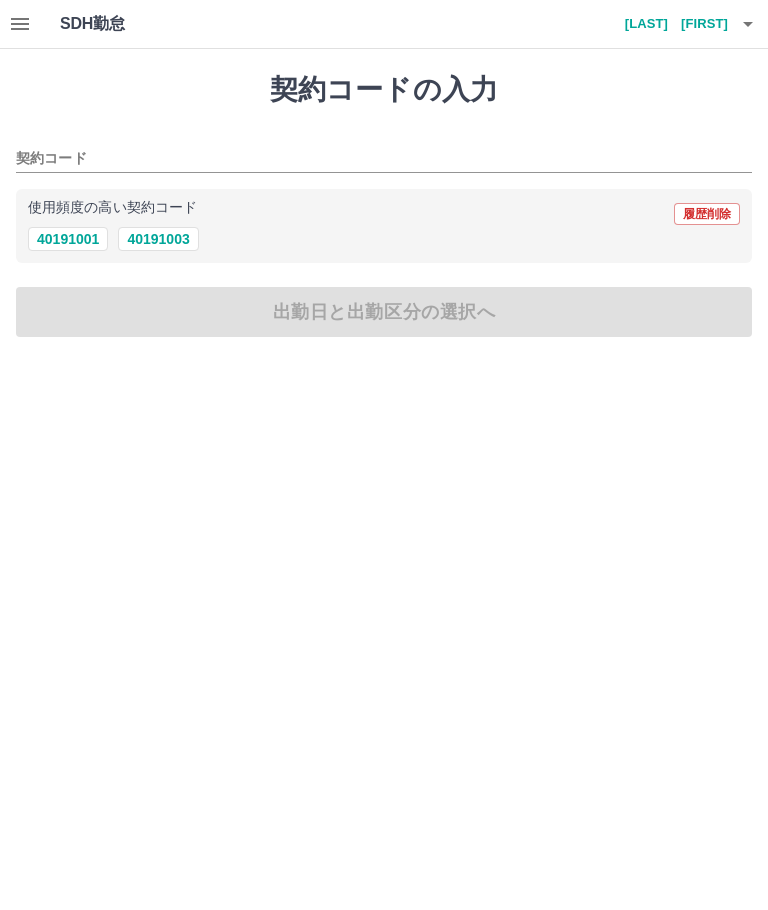 click on "40191003" at bounding box center [158, 239] 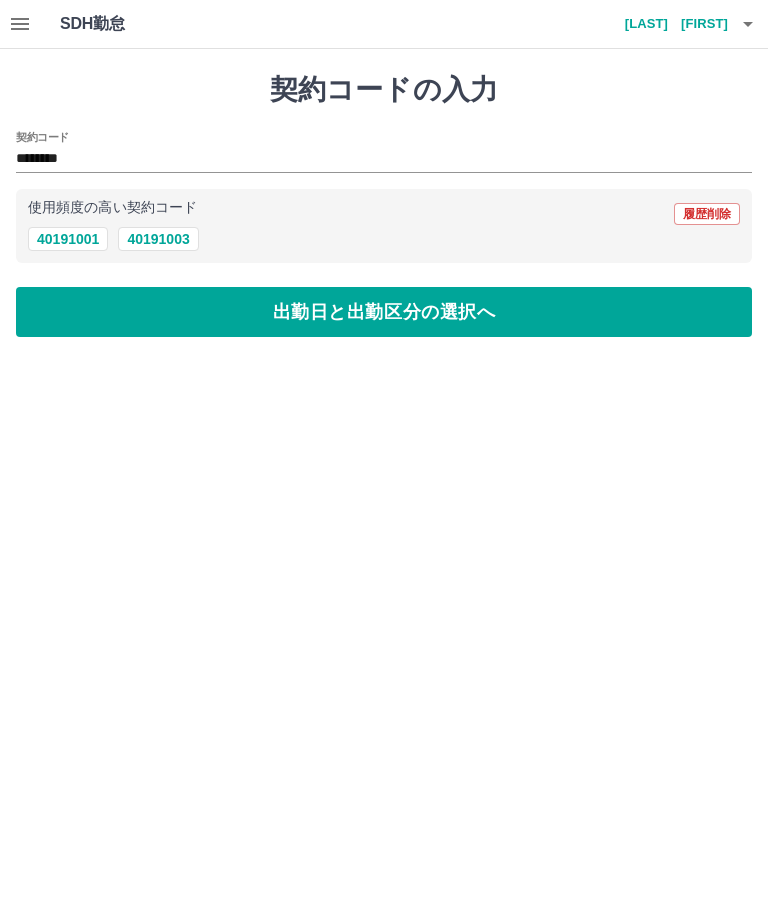 click on "出勤日と出勤区分の選択へ" at bounding box center (384, 312) 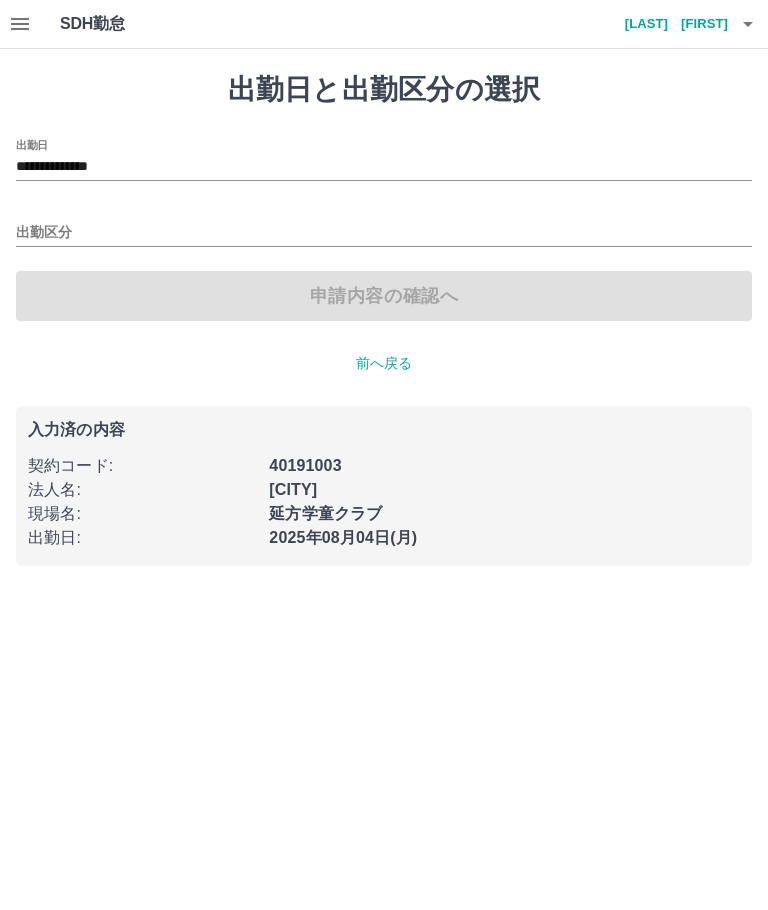 click on "出勤区分" at bounding box center (384, 233) 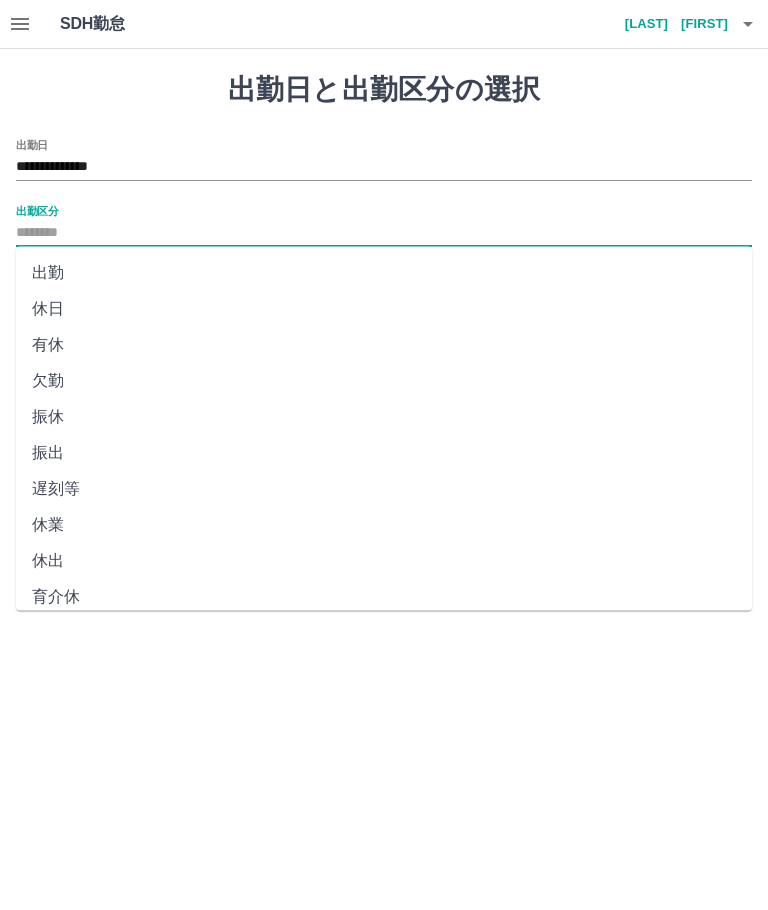 click on "出勤" at bounding box center [384, 273] 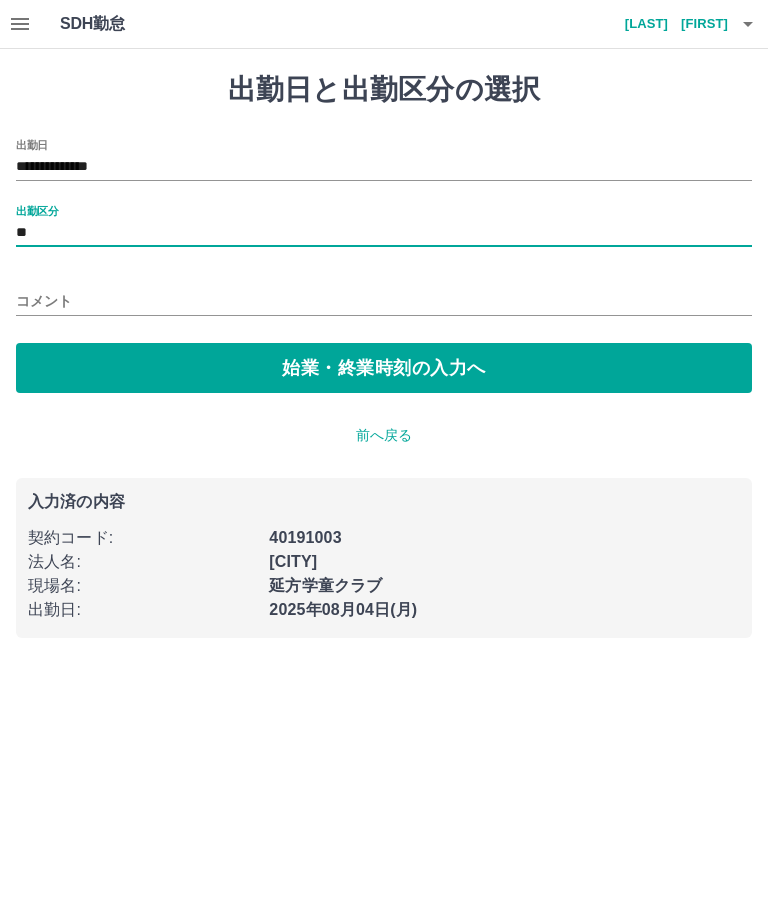 click on "コメント" at bounding box center (384, 301) 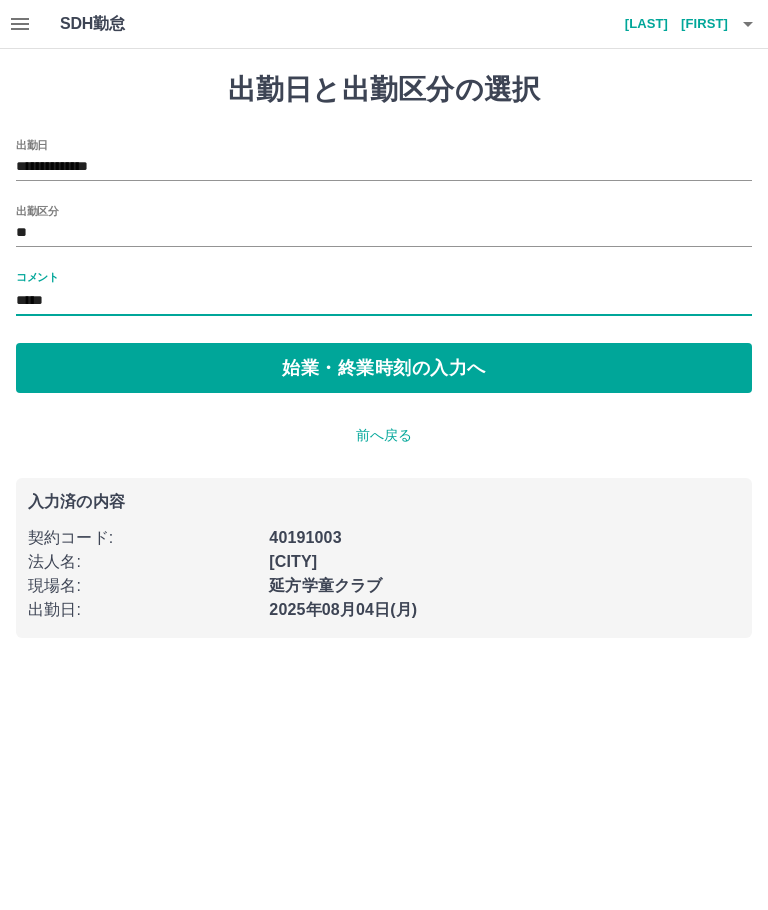 type on "*****" 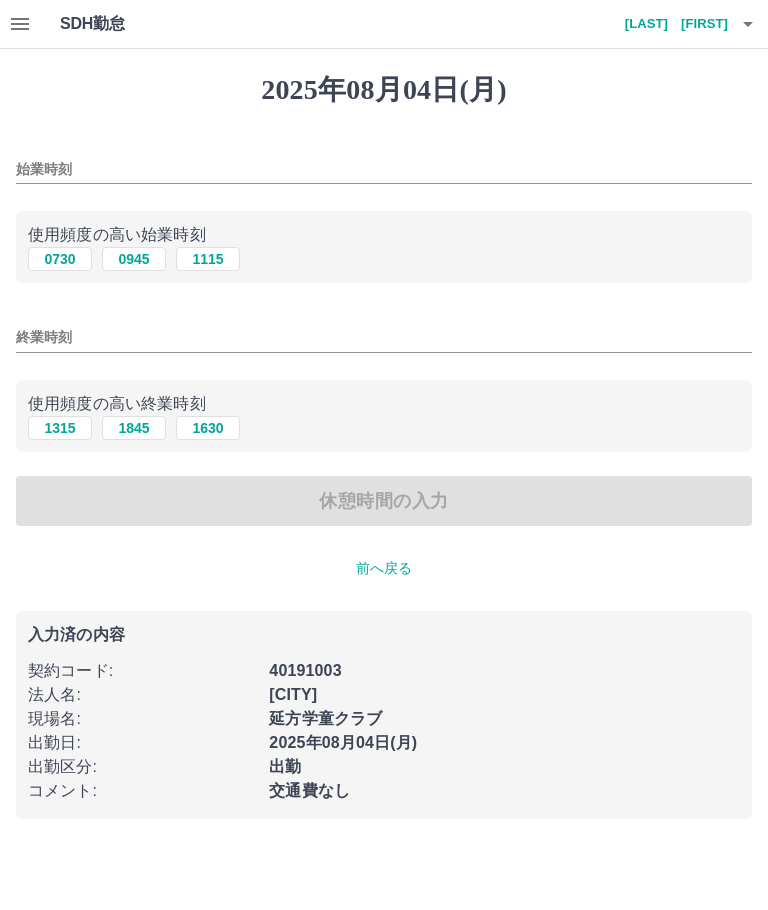 click on "始業時刻" at bounding box center (384, 169) 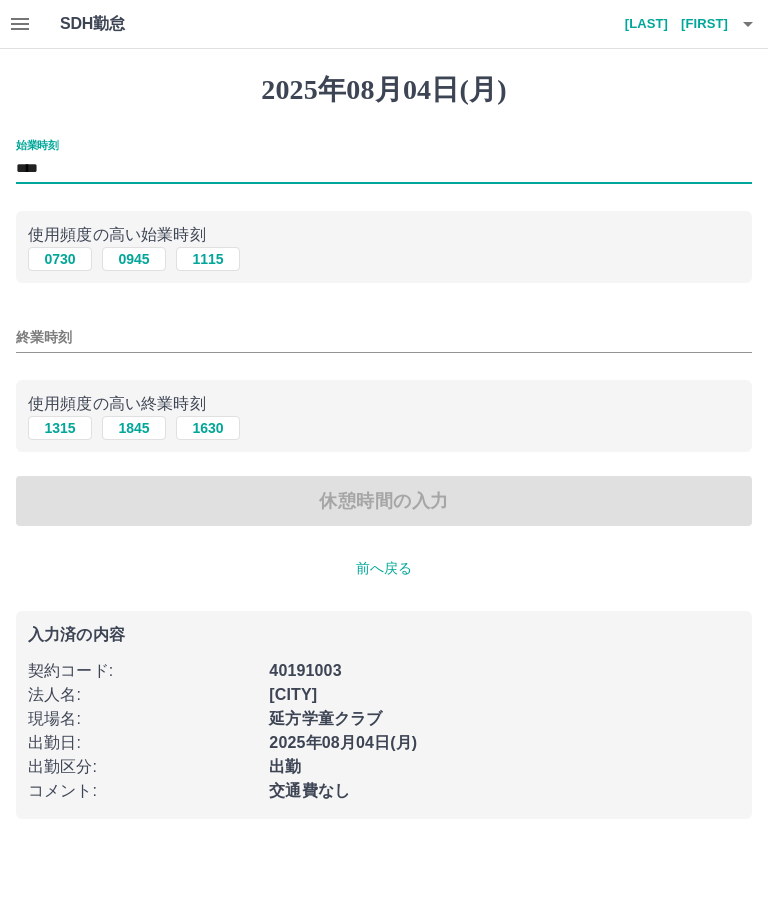 type on "****" 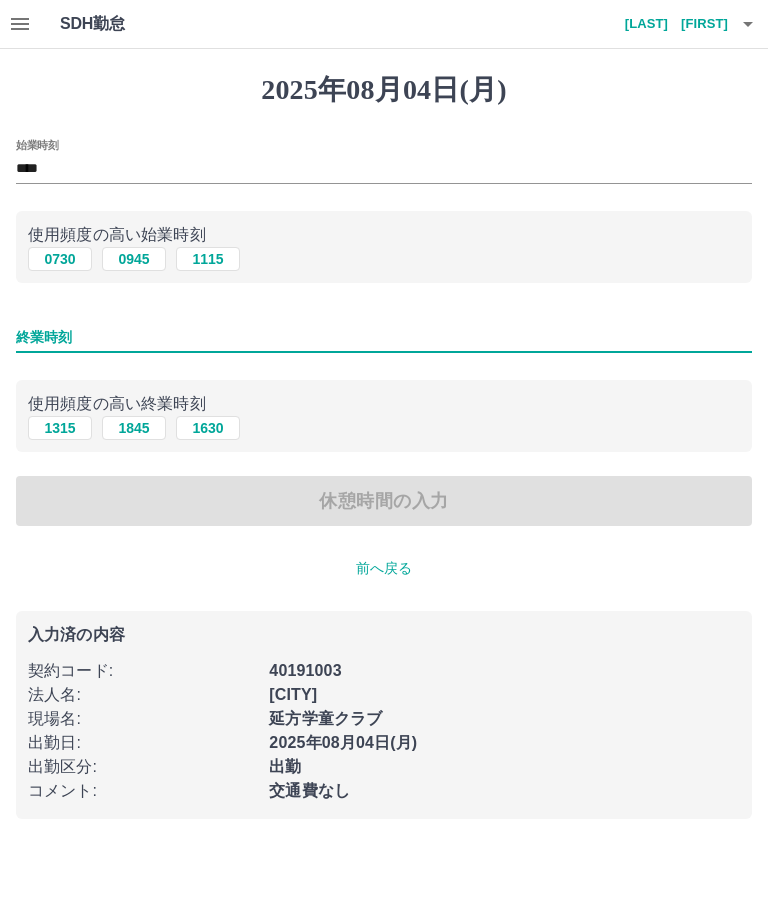 click on "終業時刻" at bounding box center (384, 337) 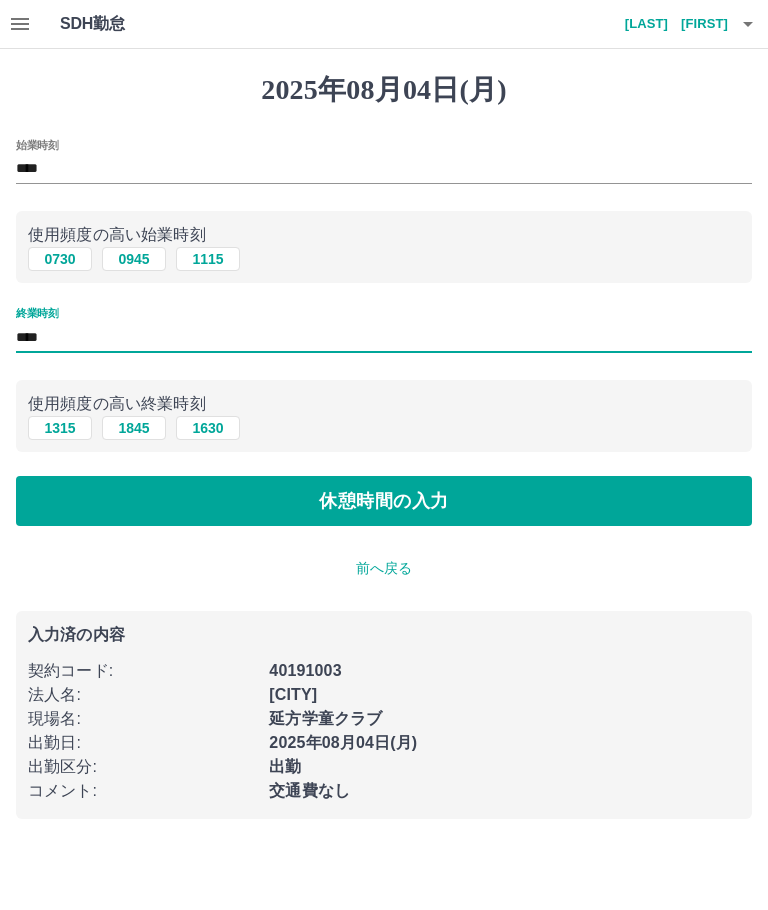 type on "****" 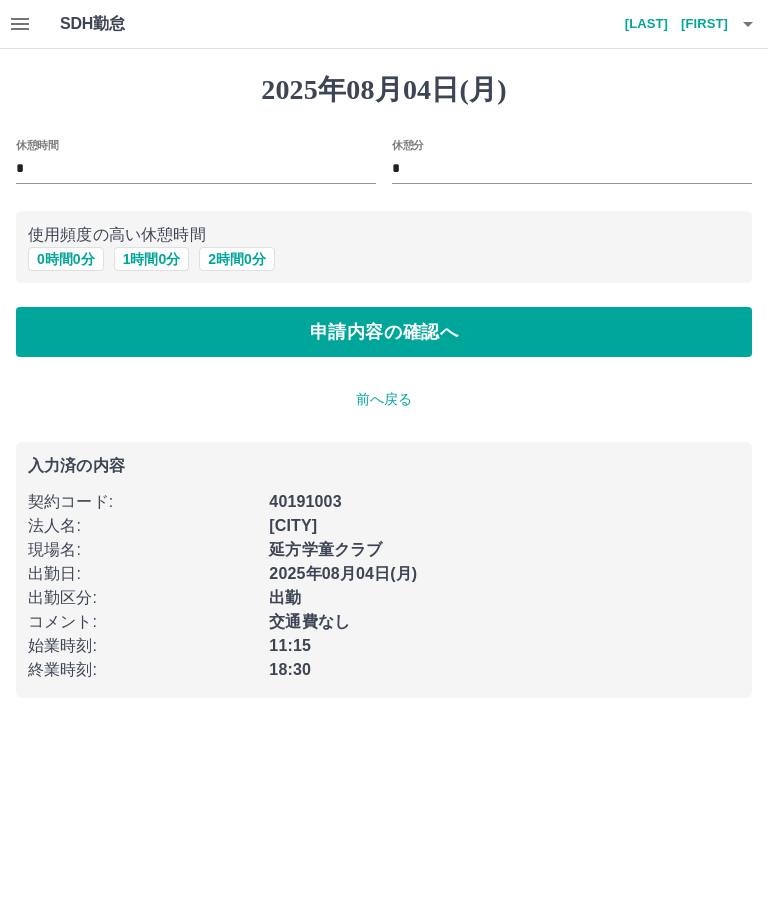 click on "*" at bounding box center (572, 169) 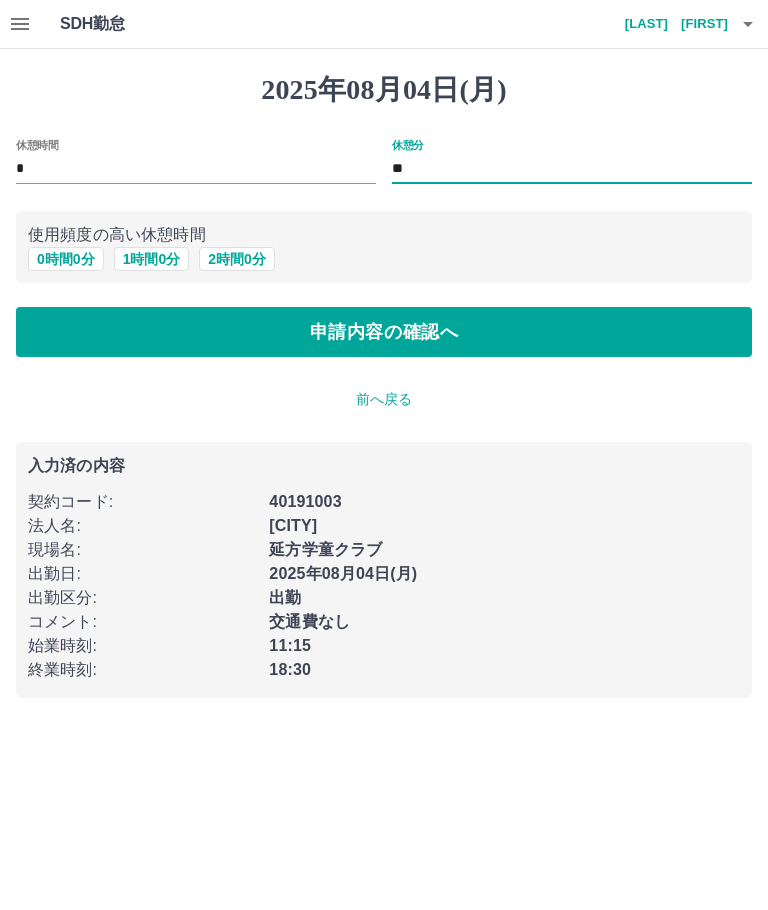 type on "**" 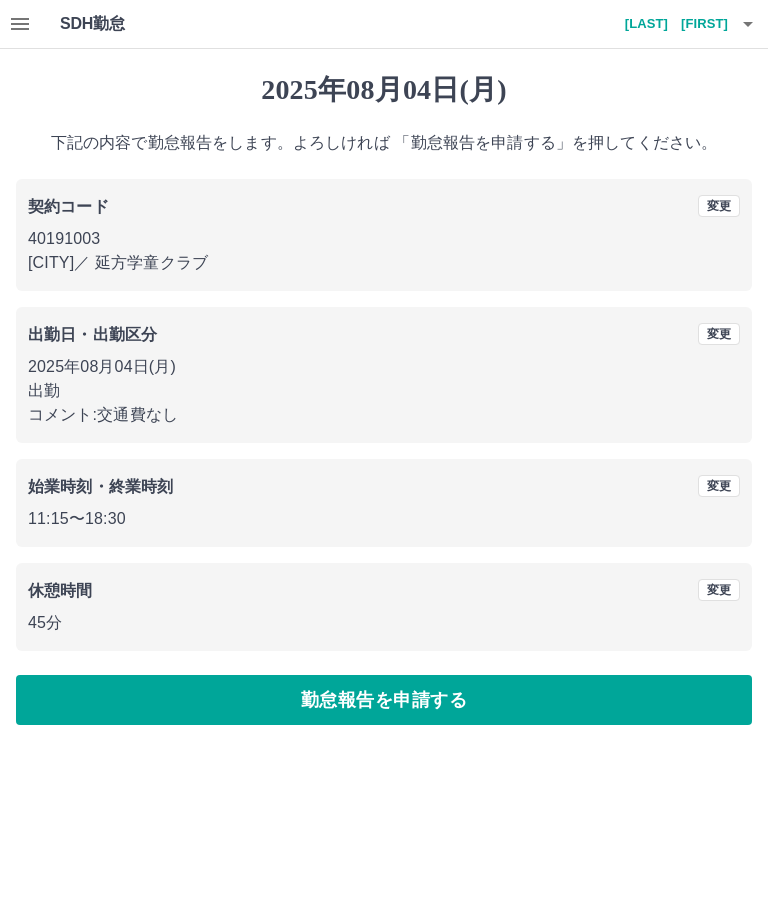 click on "勤怠報告を申請する" at bounding box center [384, 700] 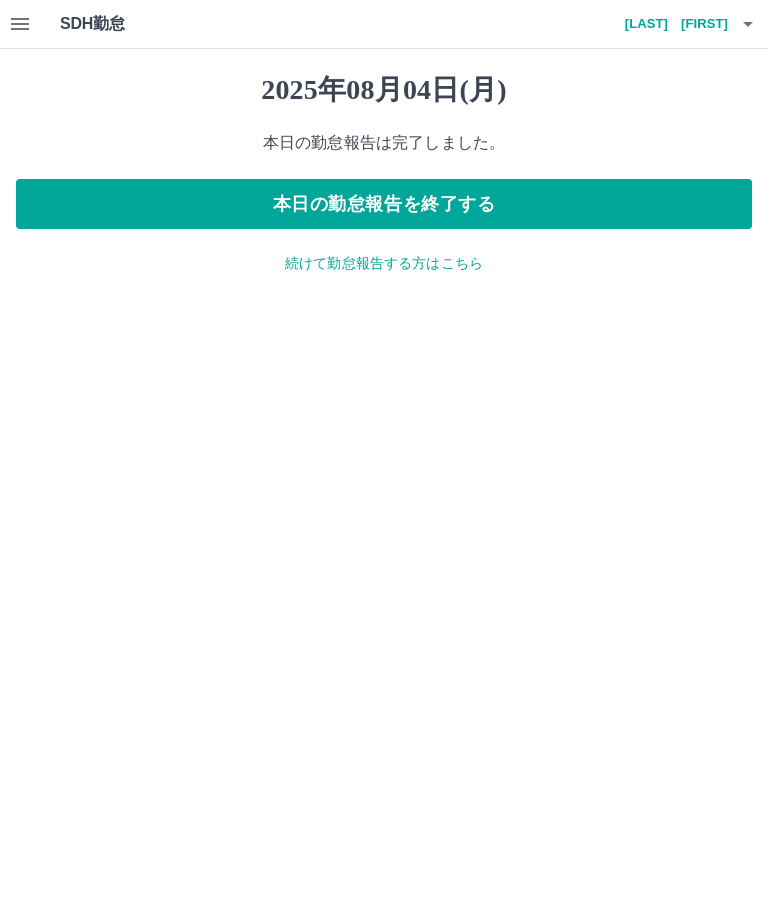 click on "本日の勤怠報告を終了する" at bounding box center [384, 204] 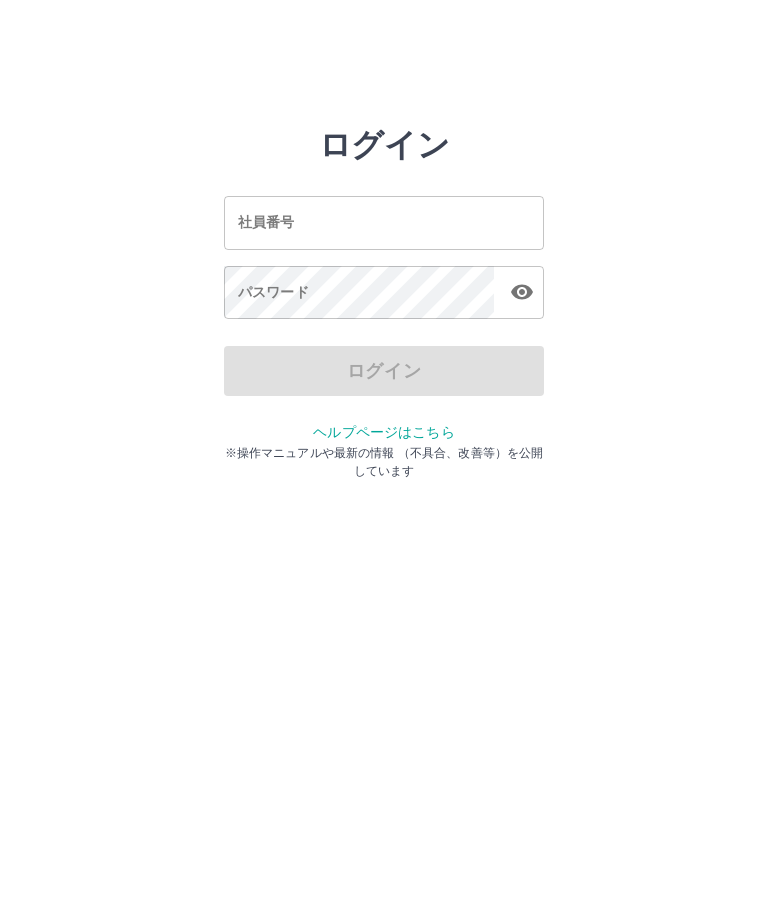 scroll, scrollTop: 0, scrollLeft: 0, axis: both 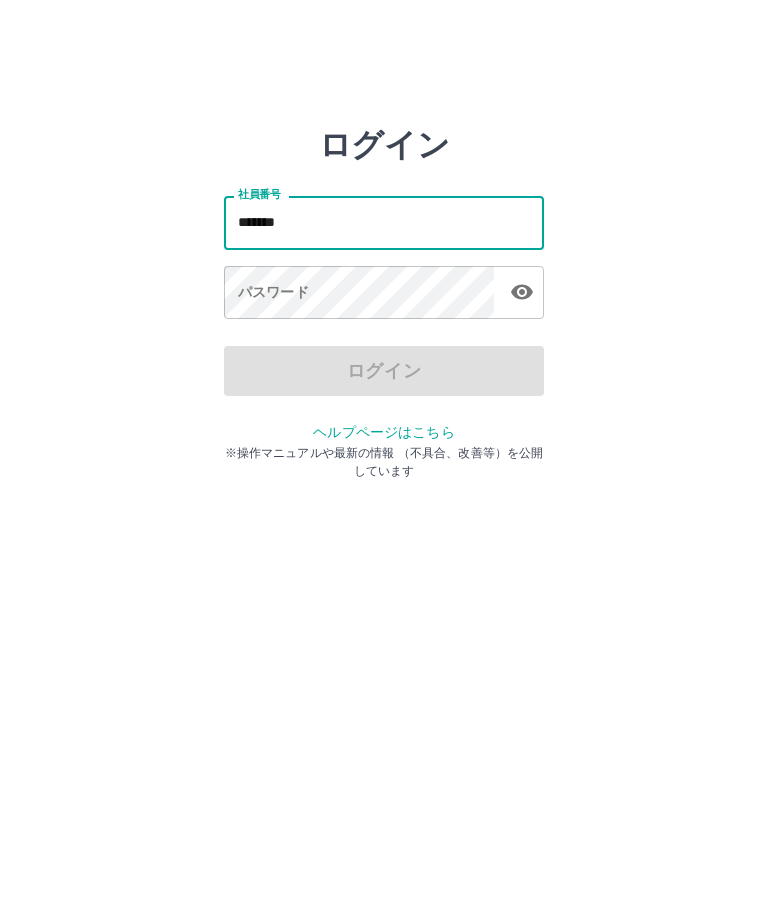 type on "*******" 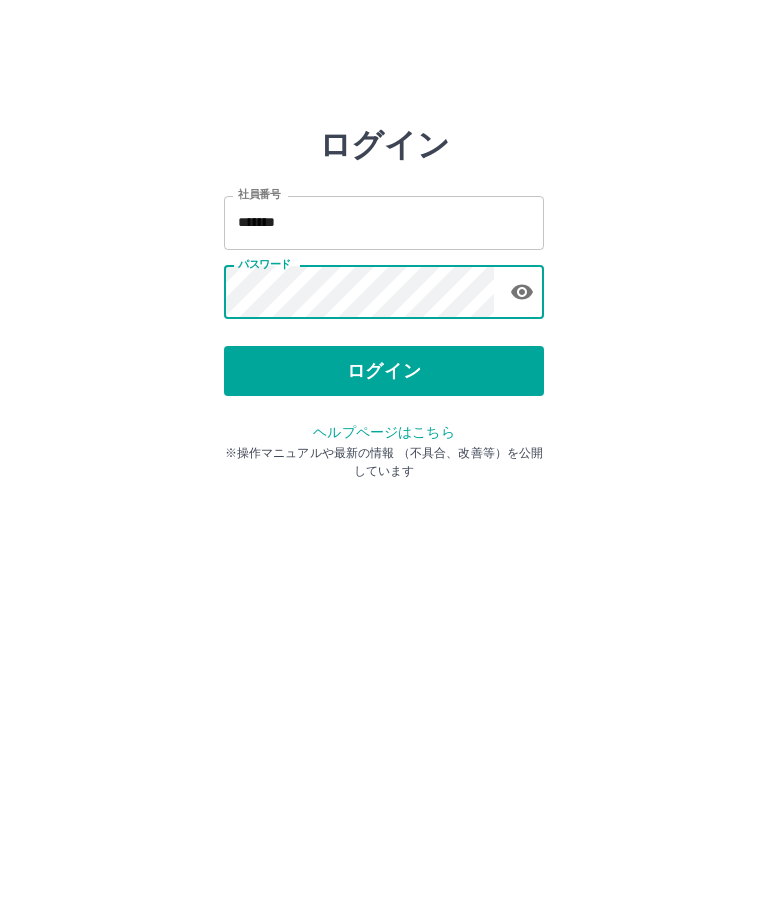 click on "ログイン" at bounding box center [384, 371] 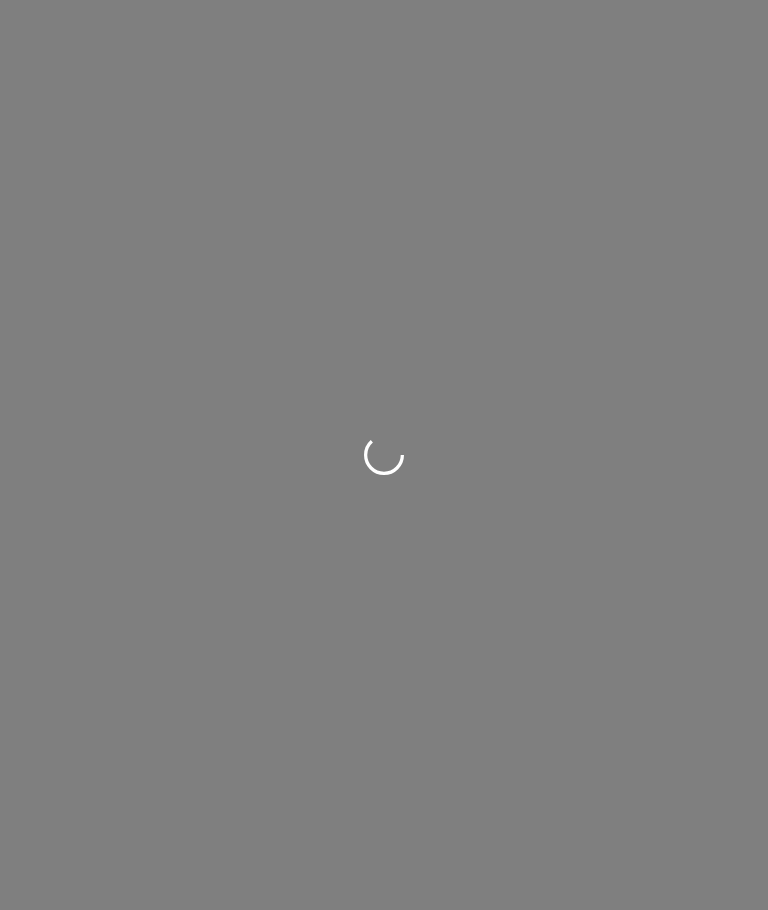 scroll, scrollTop: 0, scrollLeft: 0, axis: both 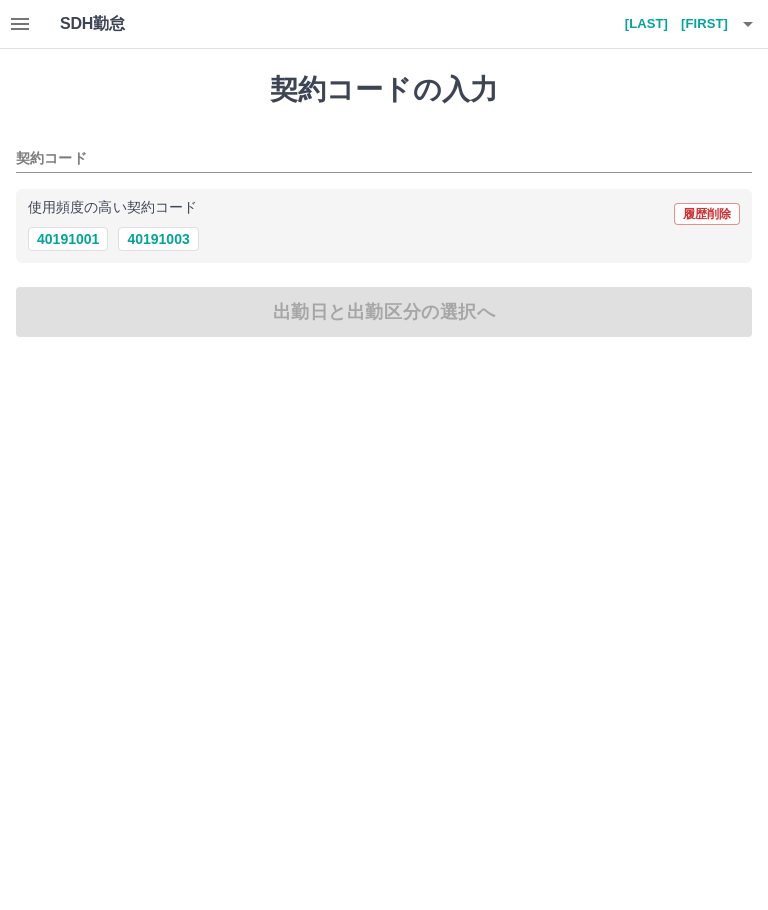 click on "40191003" at bounding box center (158, 239) 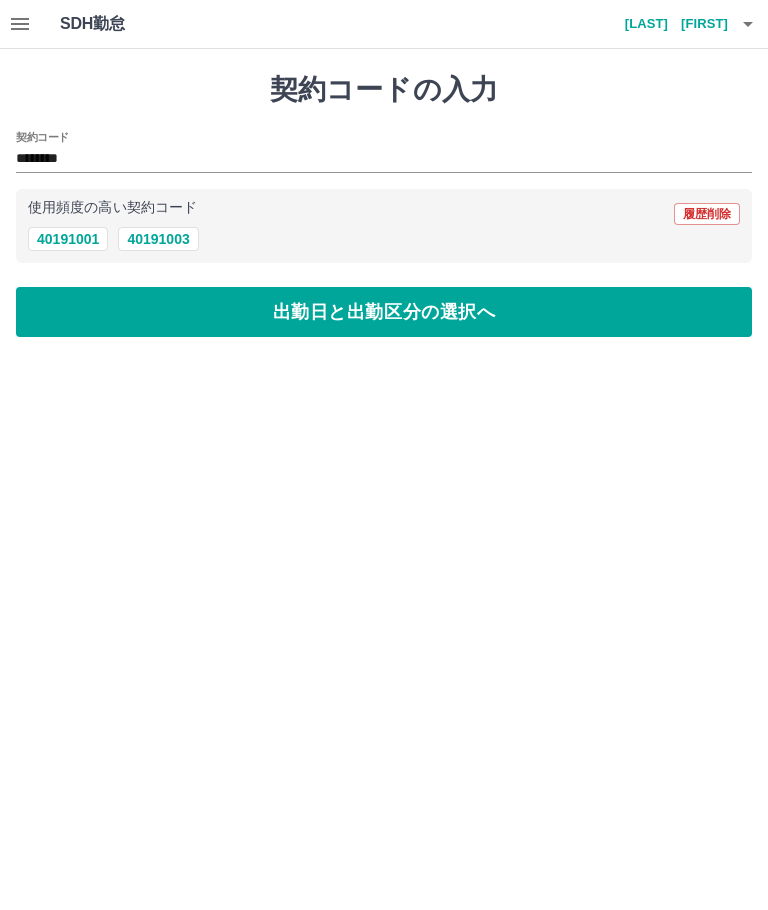click on "出勤日と出勤区分の選択へ" at bounding box center [384, 312] 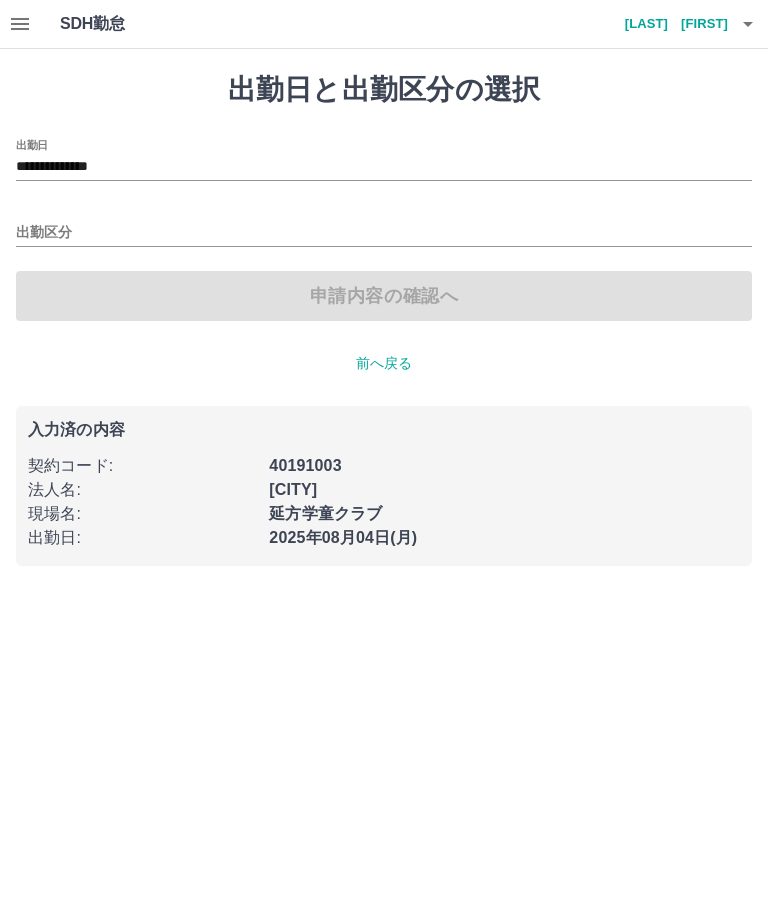 click on "出勤区分" at bounding box center [384, 226] 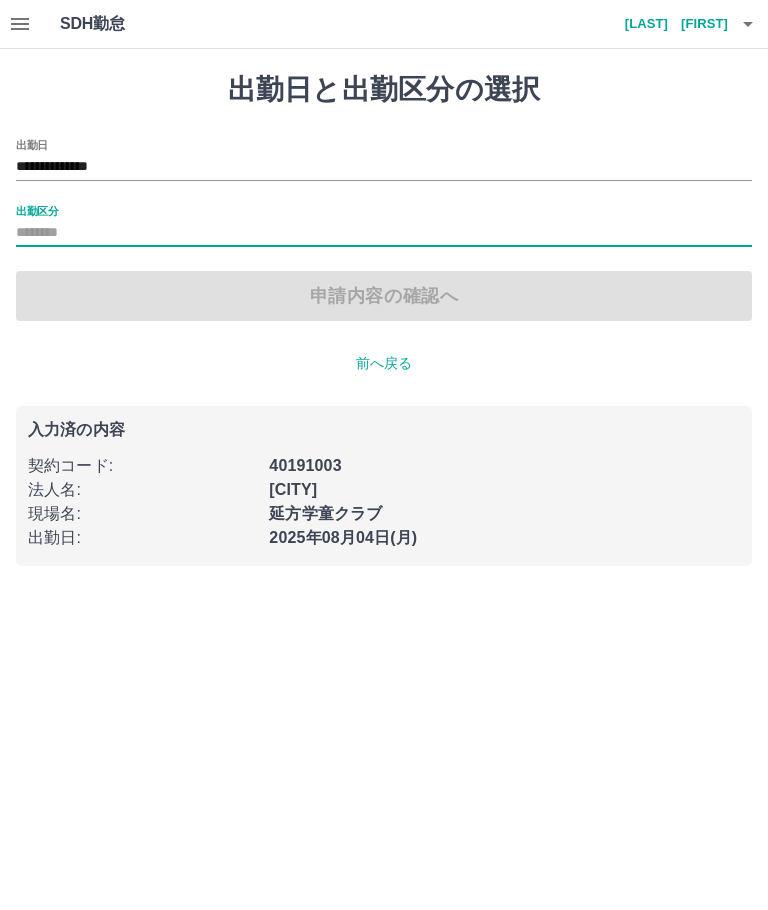 click on "出勤区分" at bounding box center (384, 233) 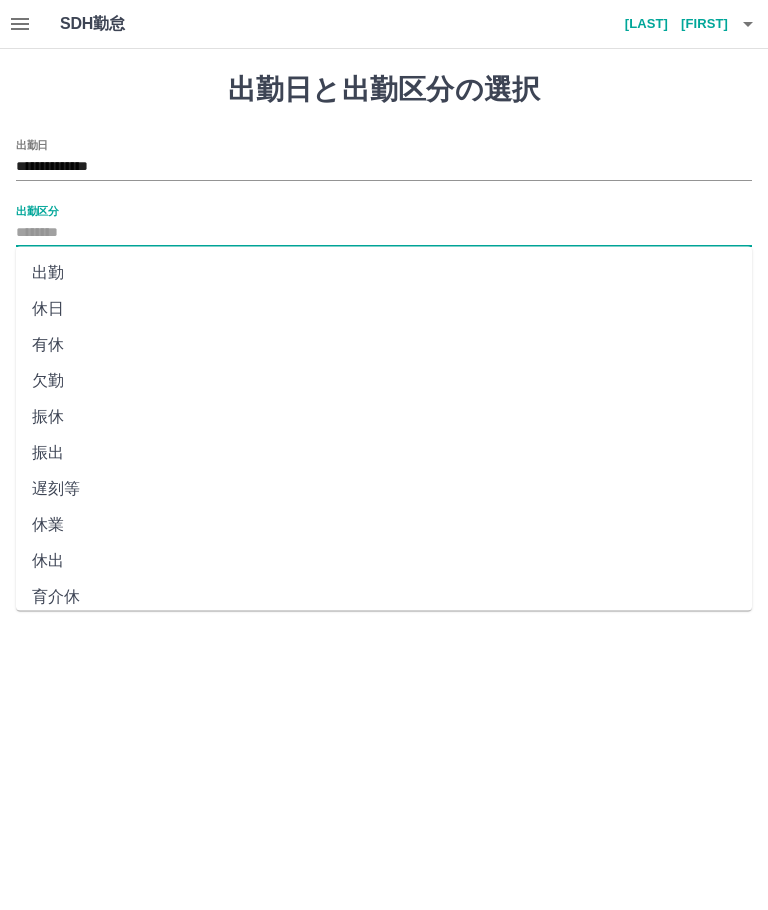 click on "出勤" at bounding box center [384, 273] 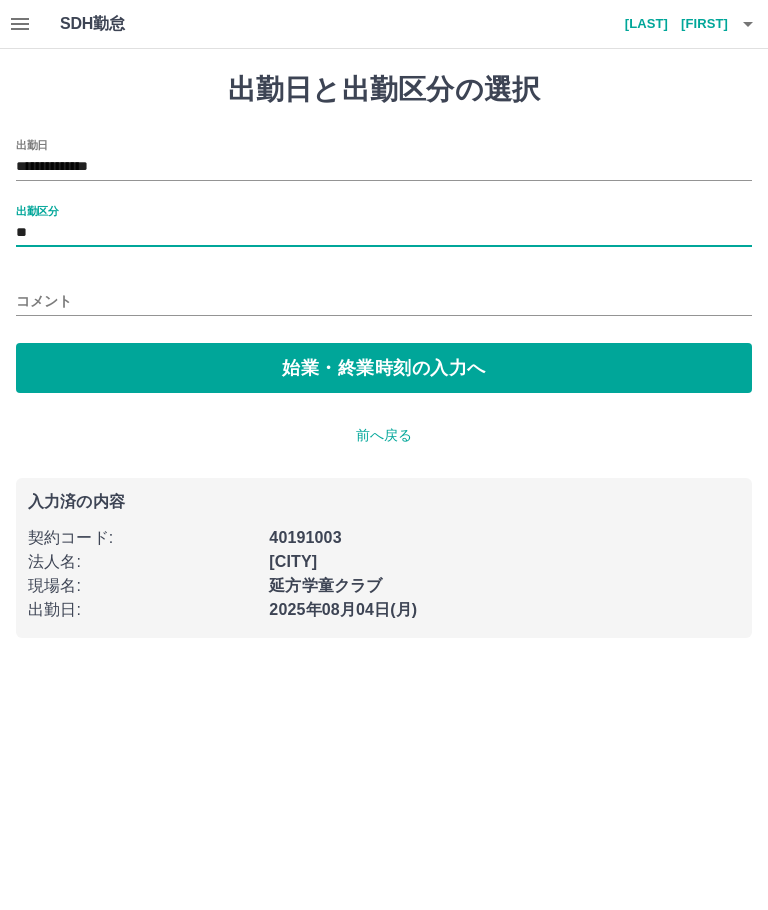 click on "始業・終業時刻の入力へ" at bounding box center (384, 368) 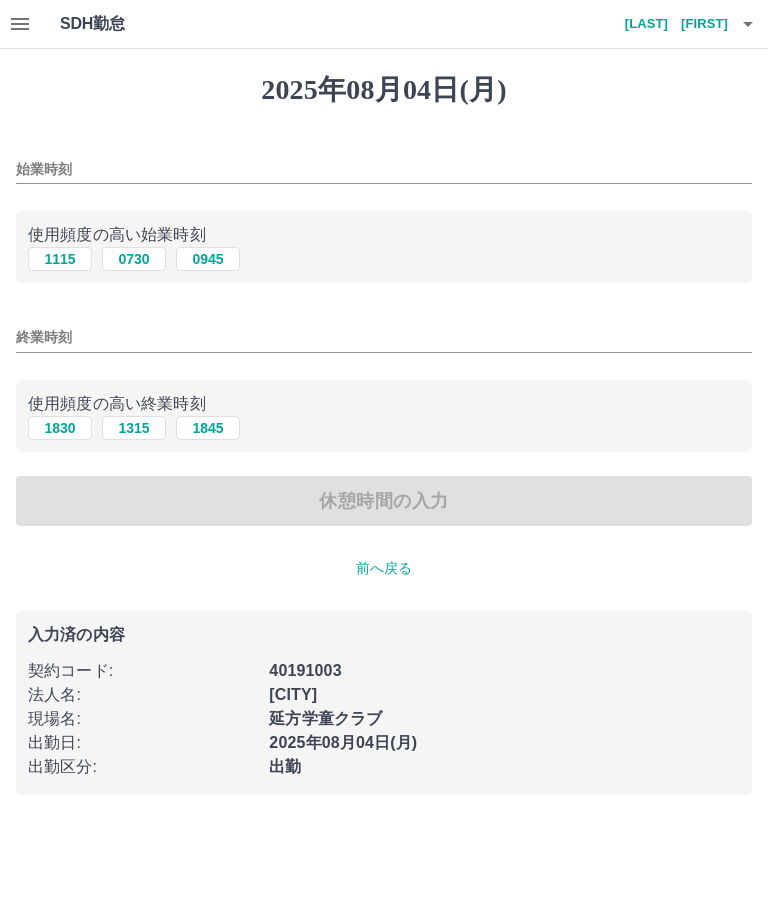 click on "0945" at bounding box center (208, 259) 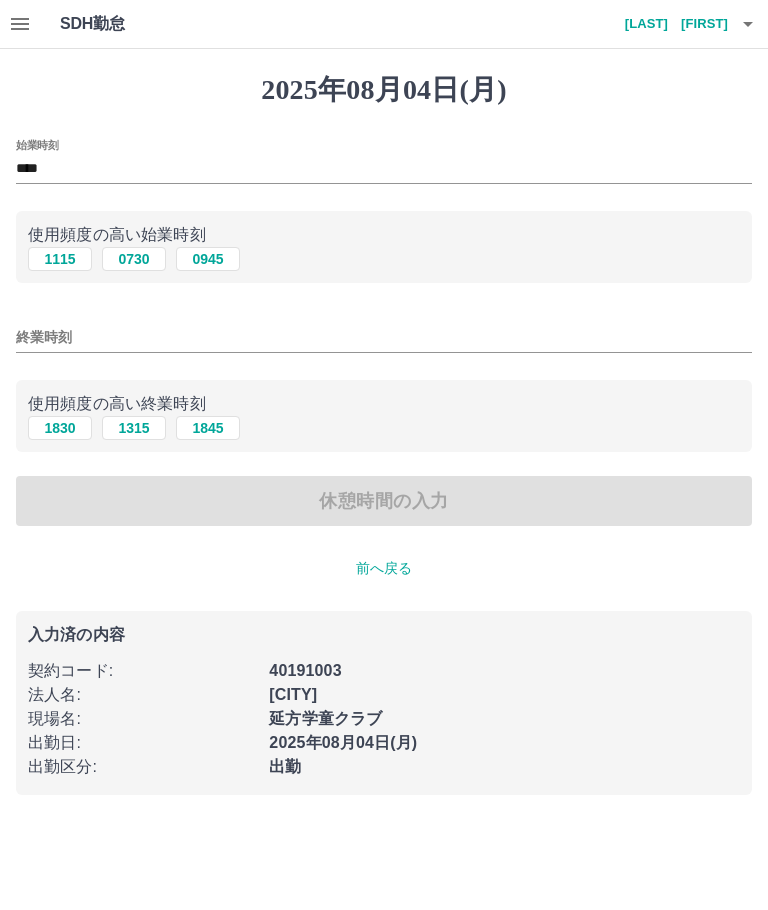 click on "終業時刻" at bounding box center (384, 337) 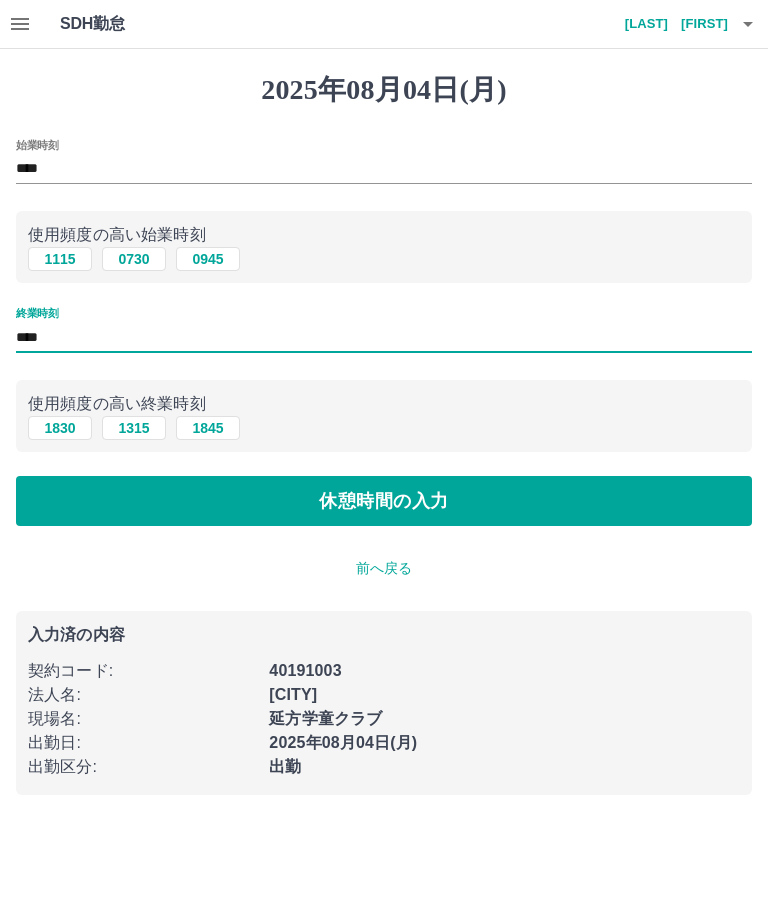 type on "****" 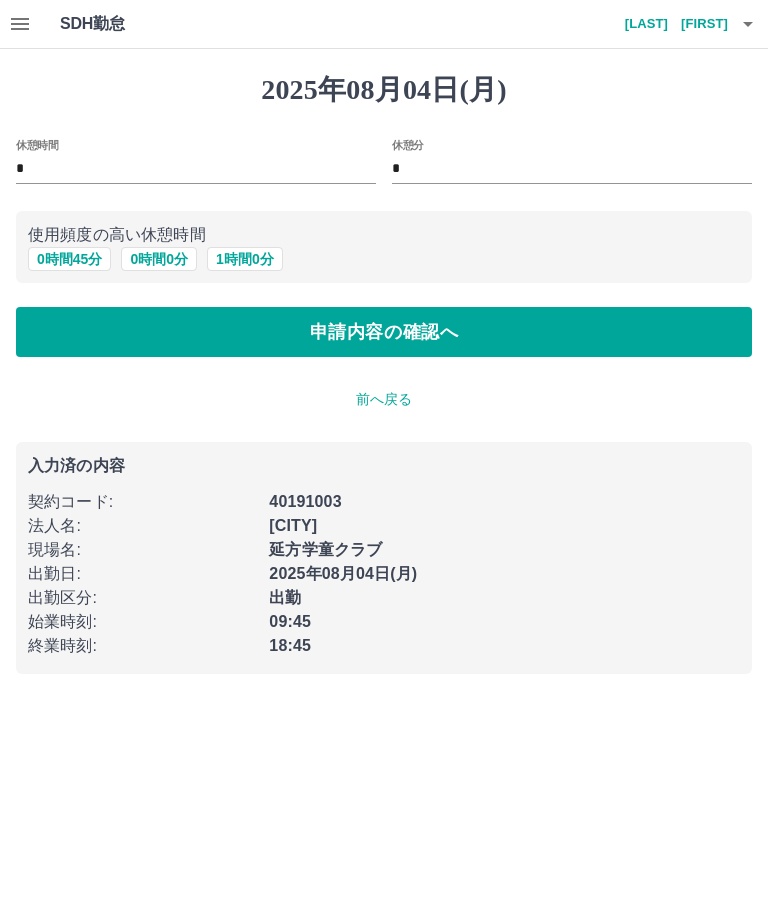 click on "1 時間 0 分" at bounding box center [245, 259] 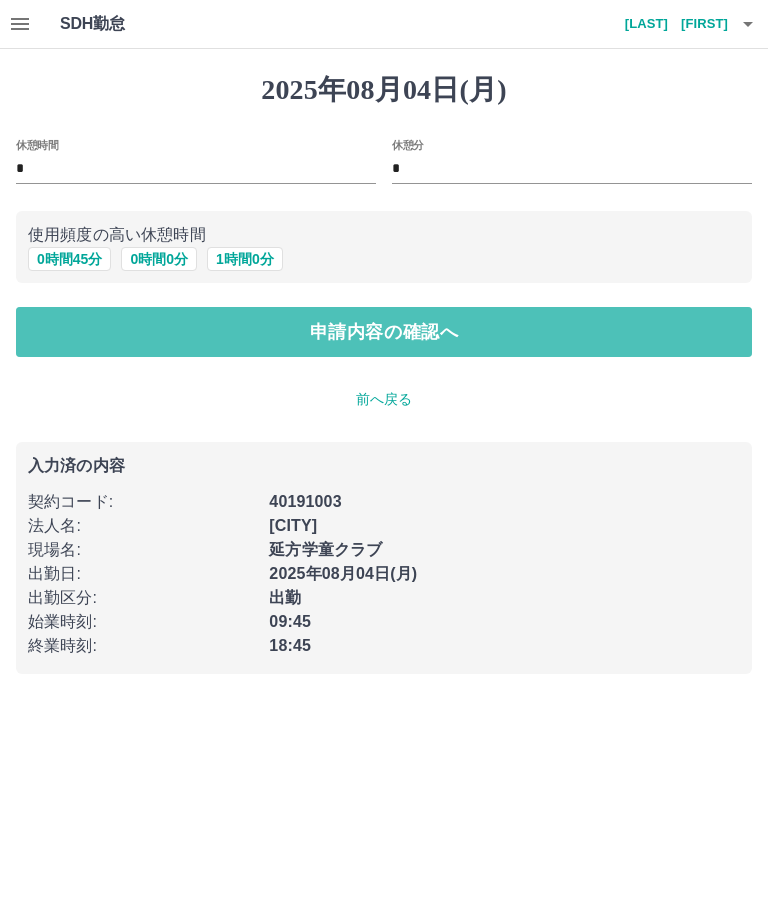click on "申請内容の確認へ" at bounding box center [384, 332] 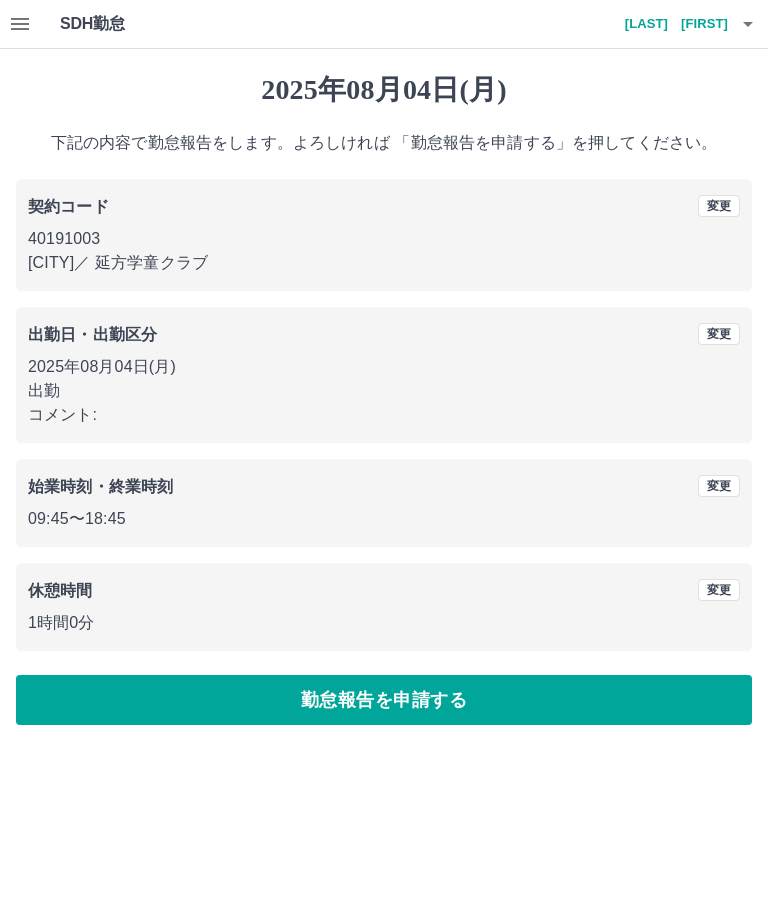 click on "勤怠報告を申請する" at bounding box center [384, 700] 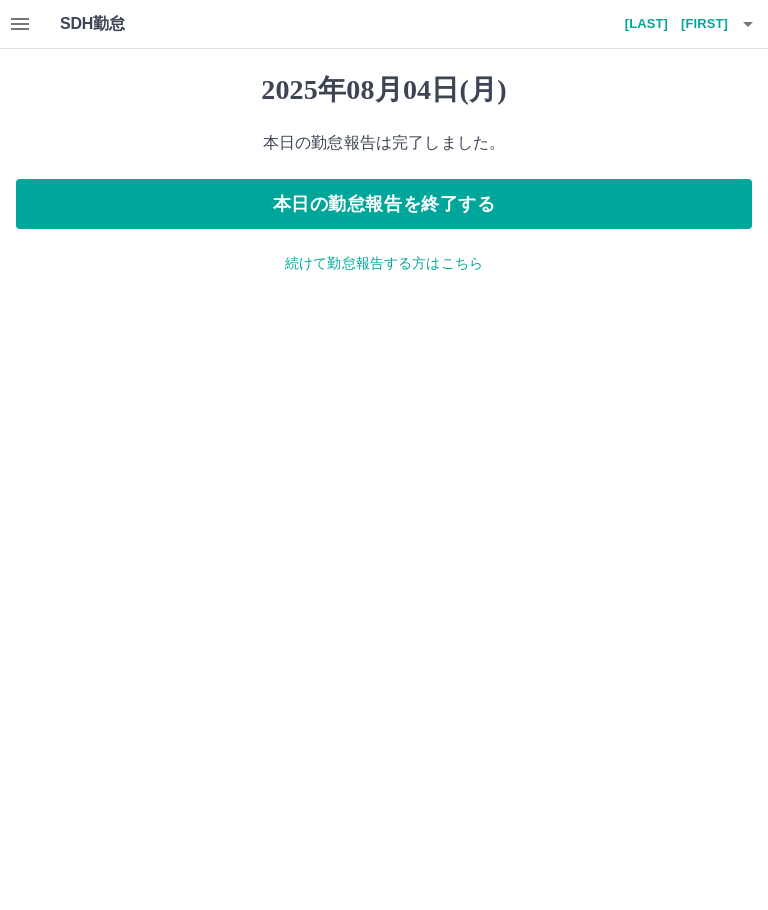click on "本日の勤怠報告を終了する" at bounding box center [384, 204] 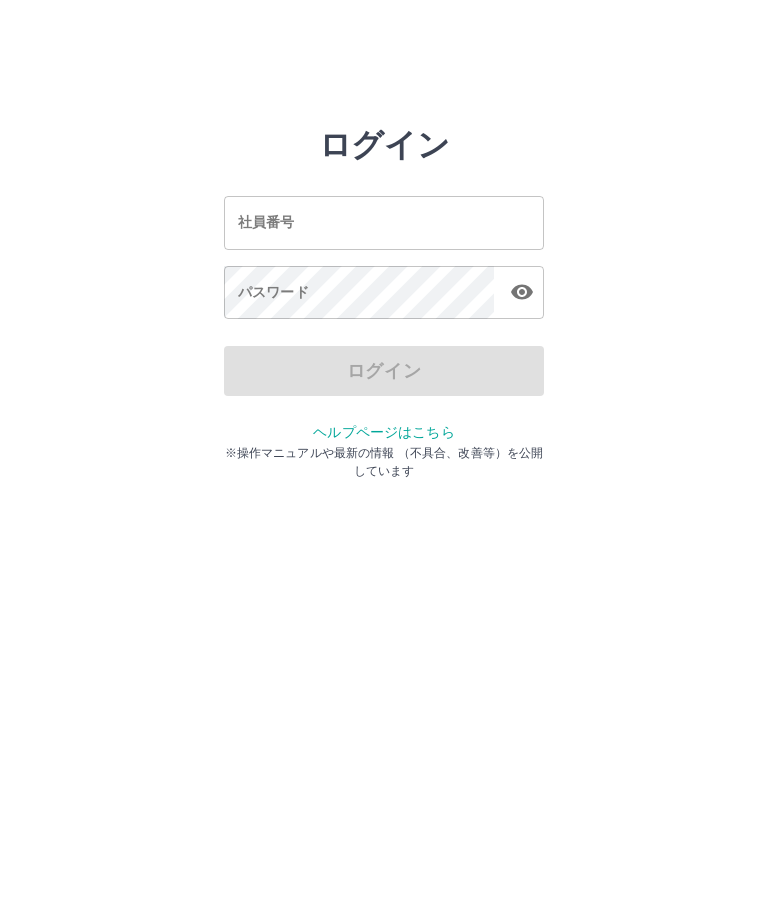 scroll, scrollTop: 0, scrollLeft: 0, axis: both 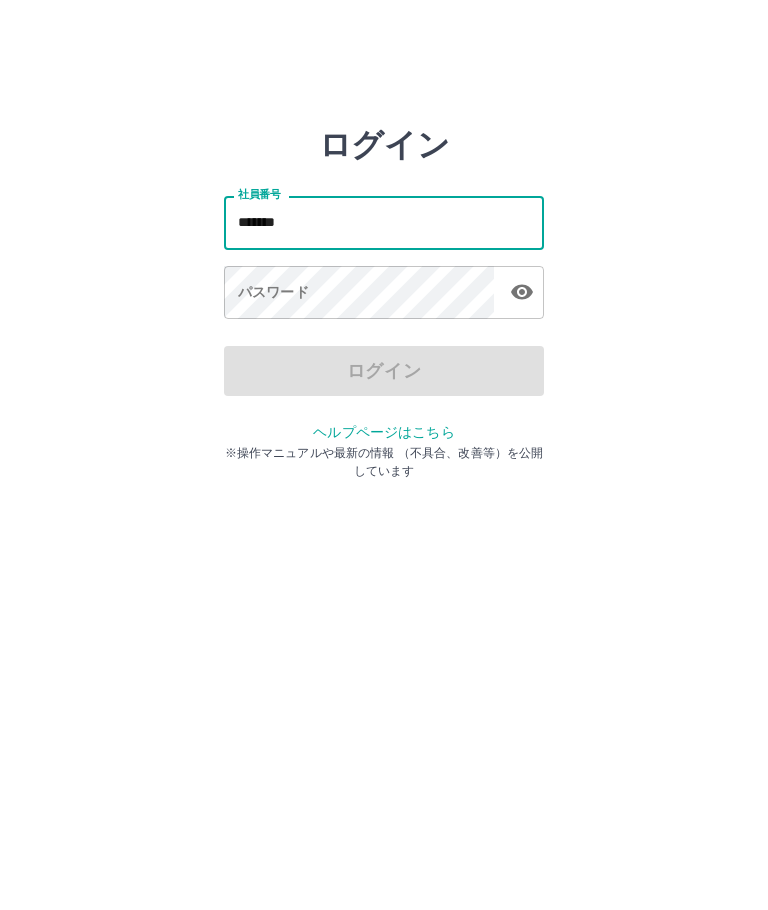 type on "*******" 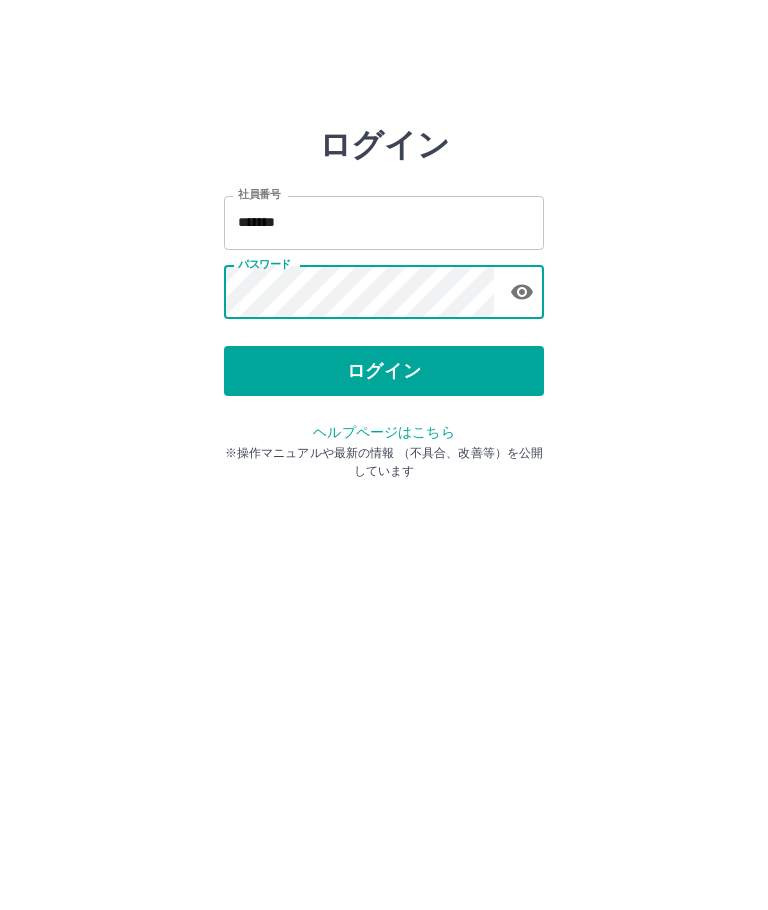 click on "ログイン" at bounding box center [384, 371] 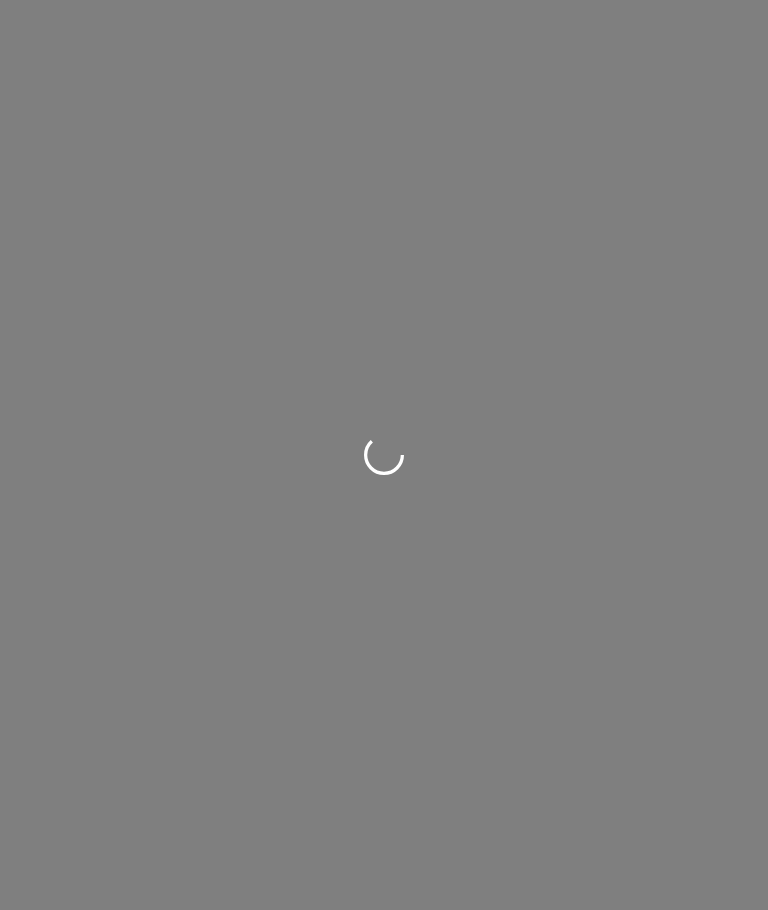 scroll, scrollTop: 0, scrollLeft: 0, axis: both 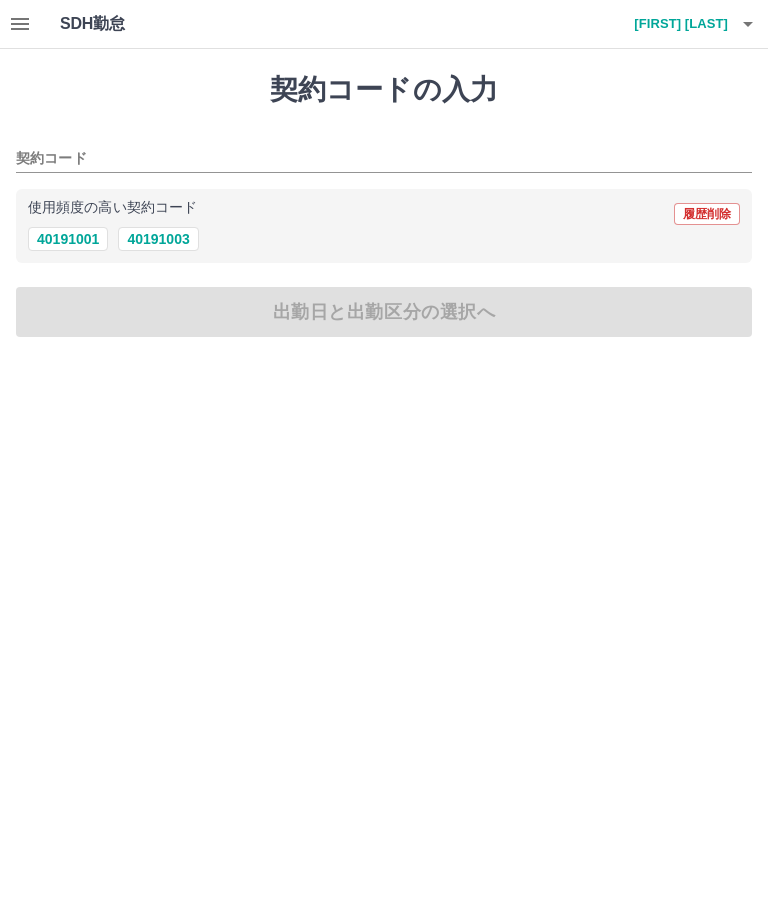 click on "40191003" at bounding box center (158, 239) 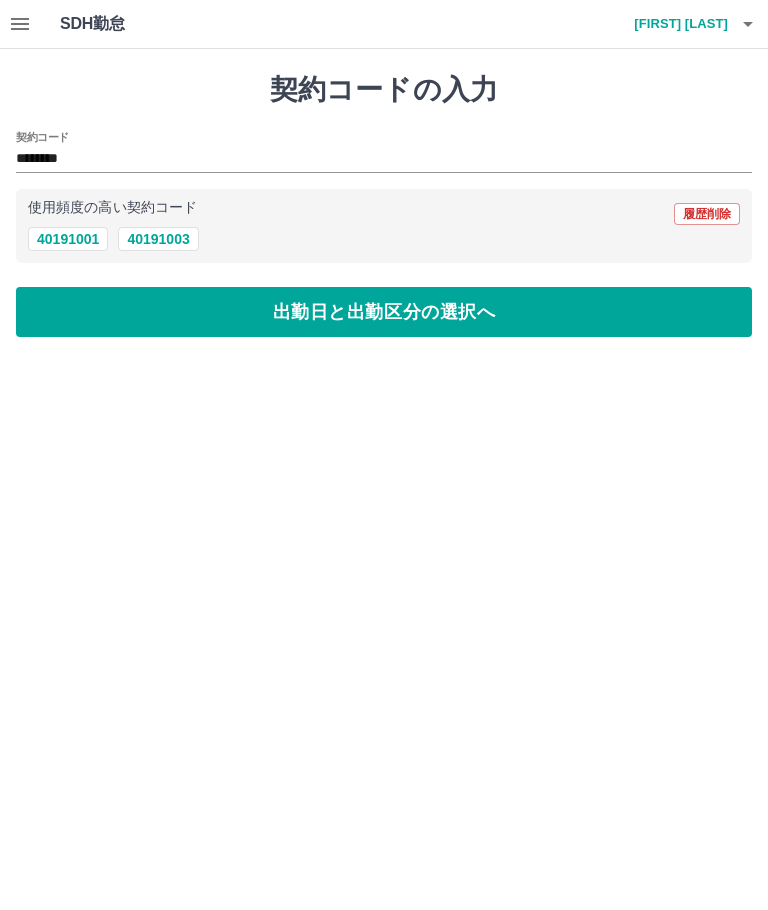 type on "********" 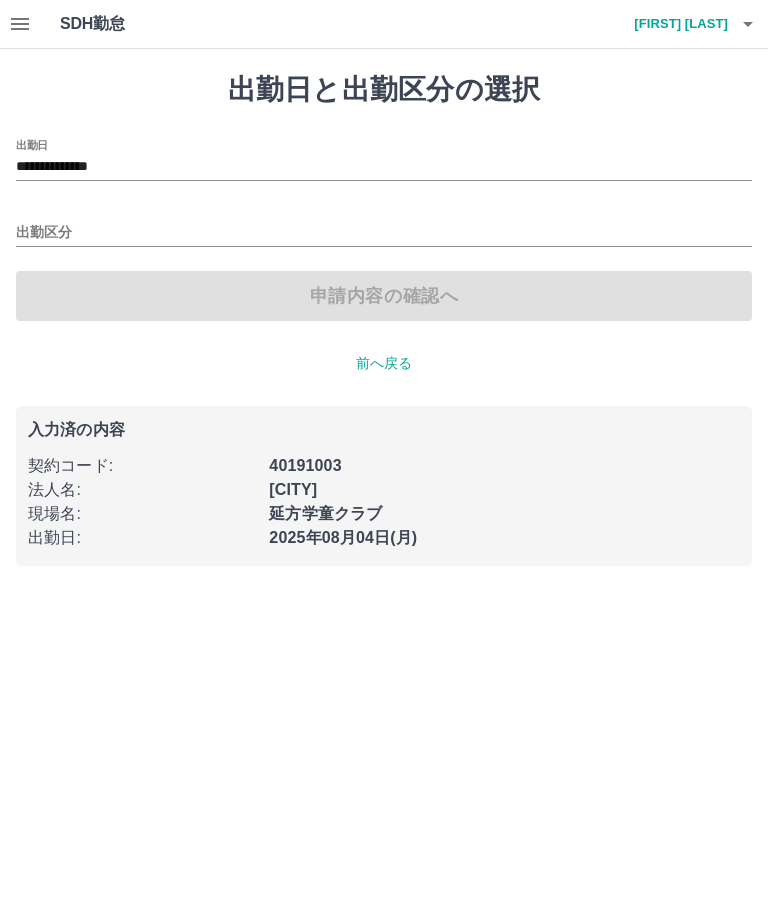 click on "出勤区分" at bounding box center (384, 233) 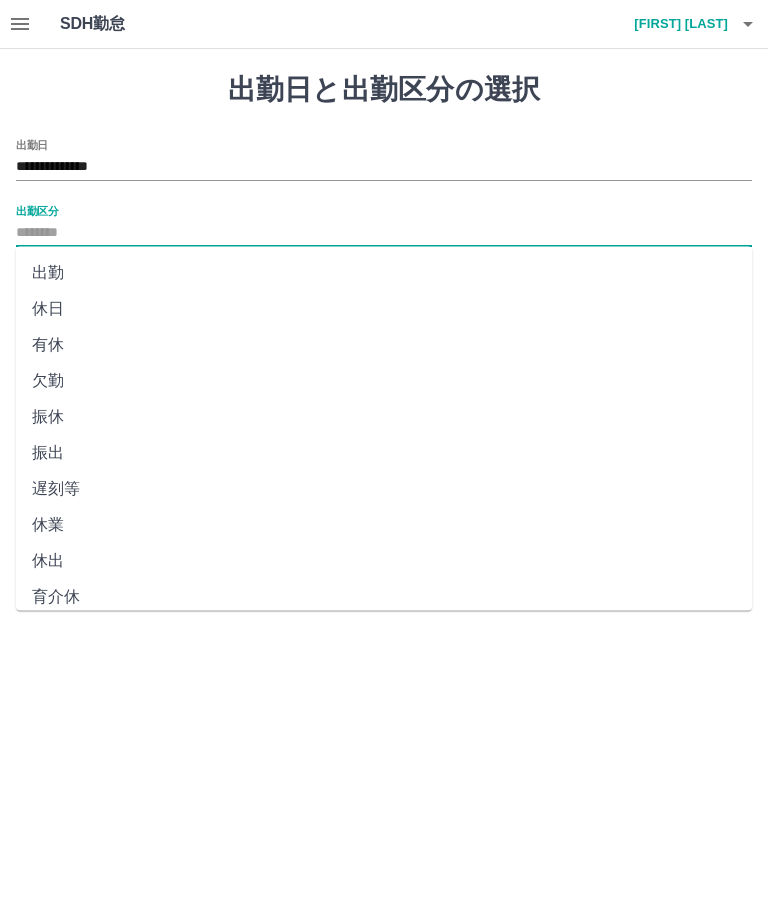 click on "休日" at bounding box center [384, 309] 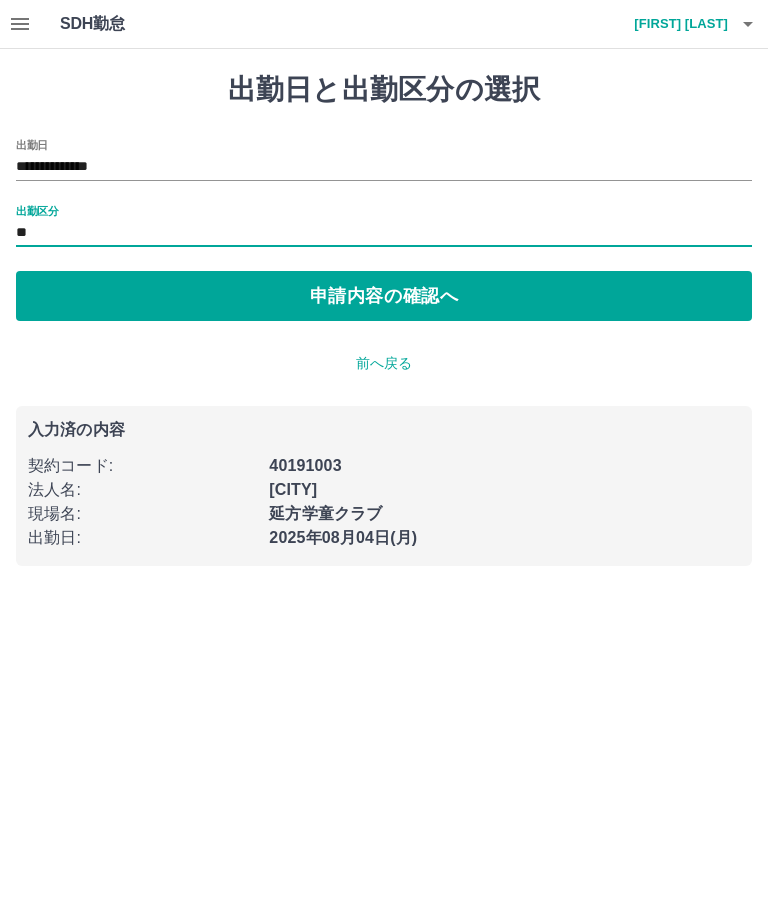 click on "申請内容の確認へ" at bounding box center (384, 296) 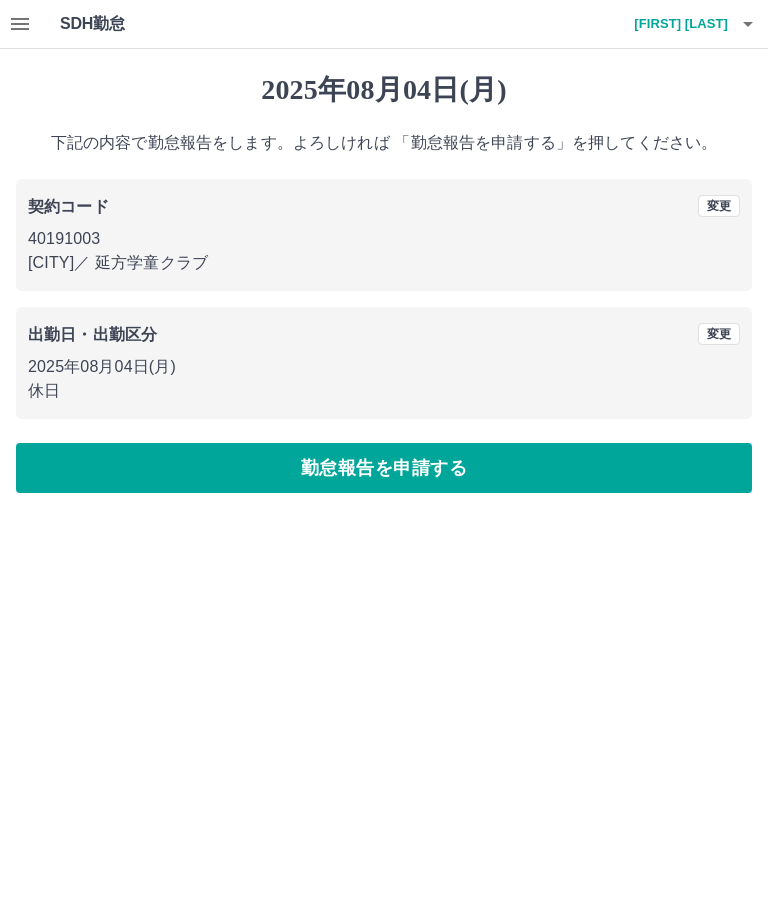 click on "変更" at bounding box center (719, 334) 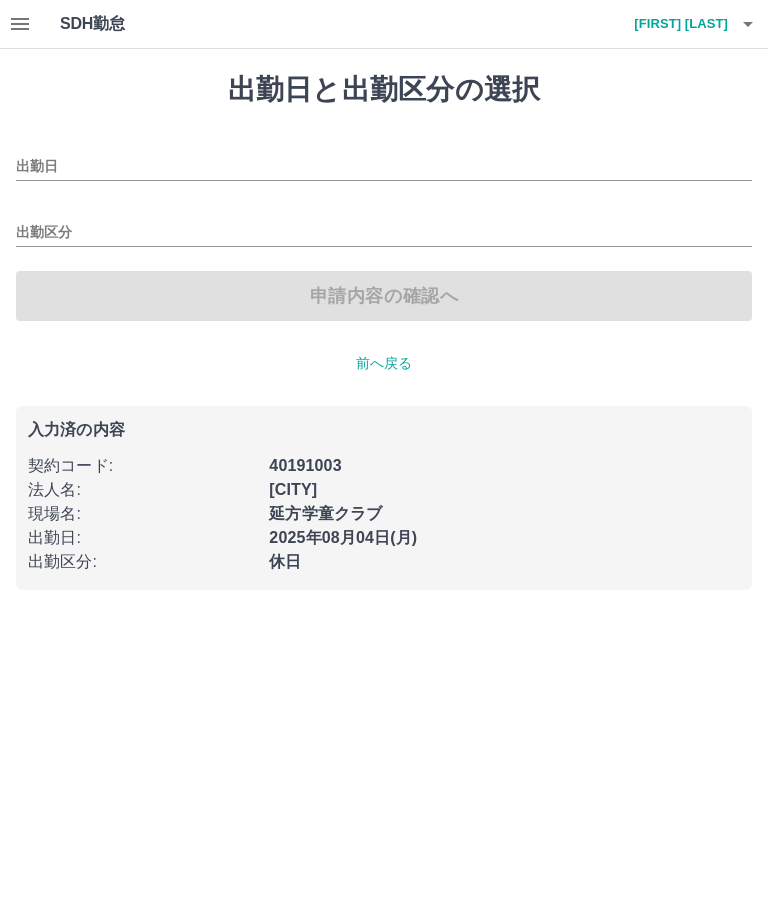 type on "**********" 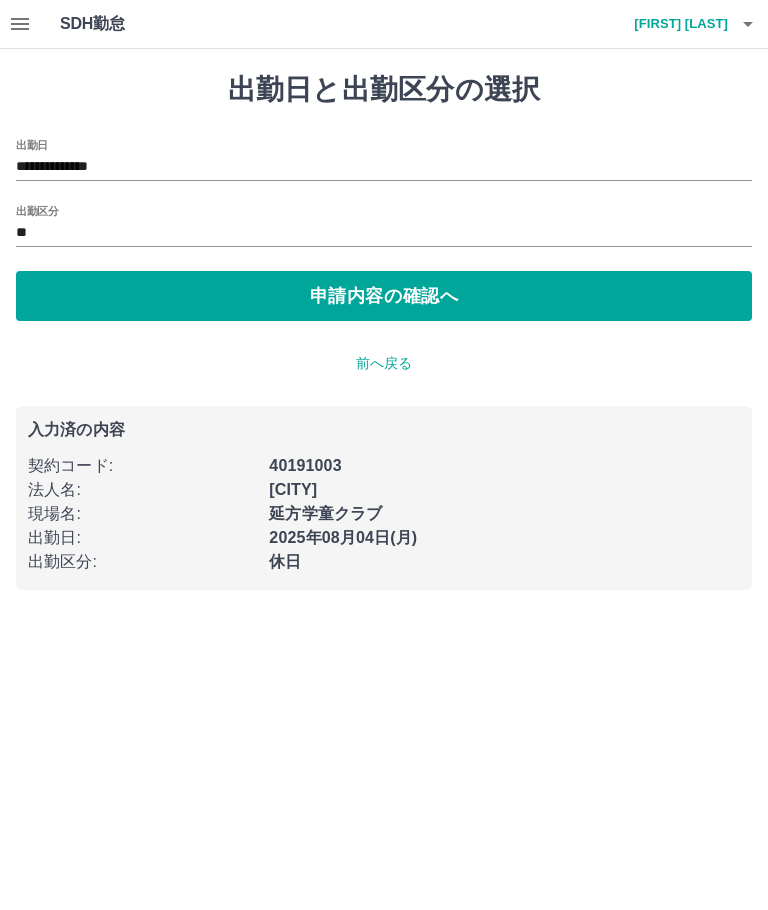 click on "**" at bounding box center (384, 233) 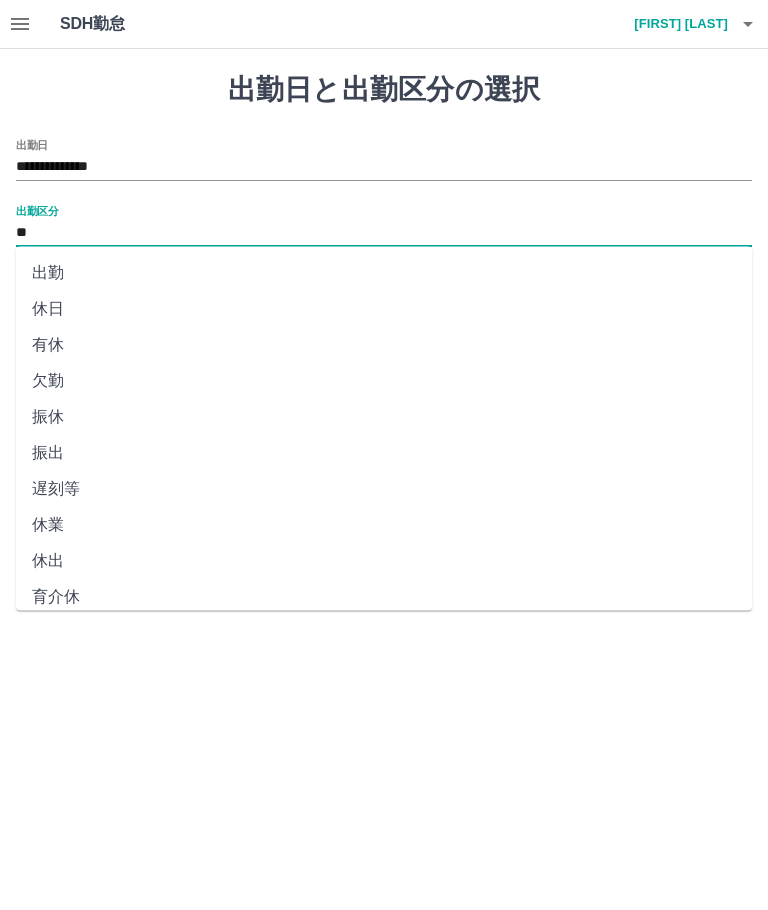 click on "出勤" at bounding box center (384, 273) 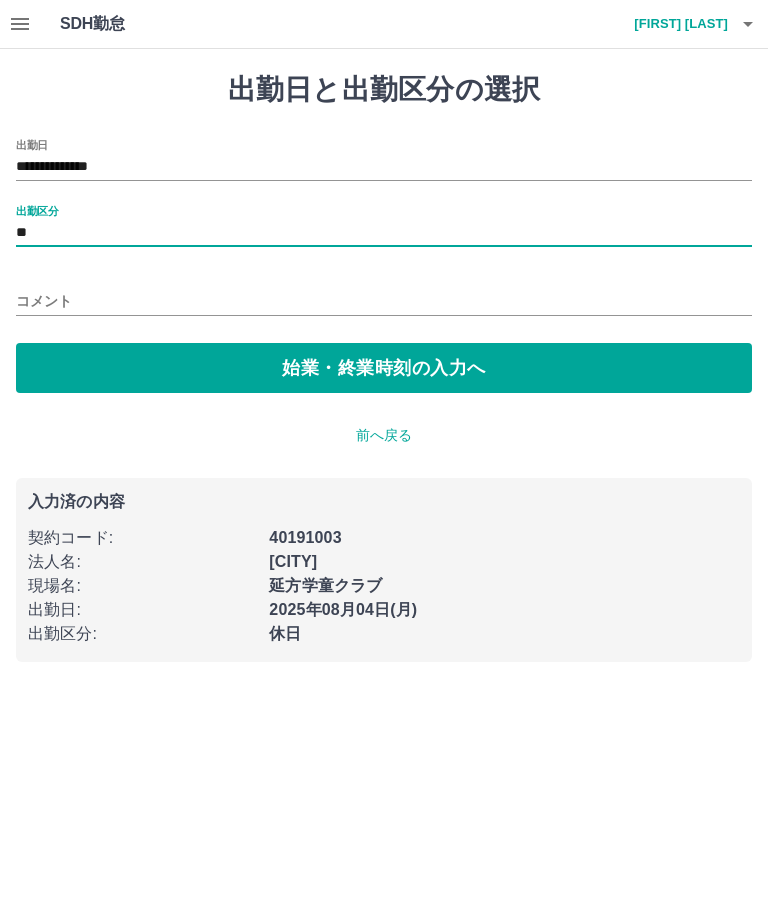 click on "**********" at bounding box center [384, 266] 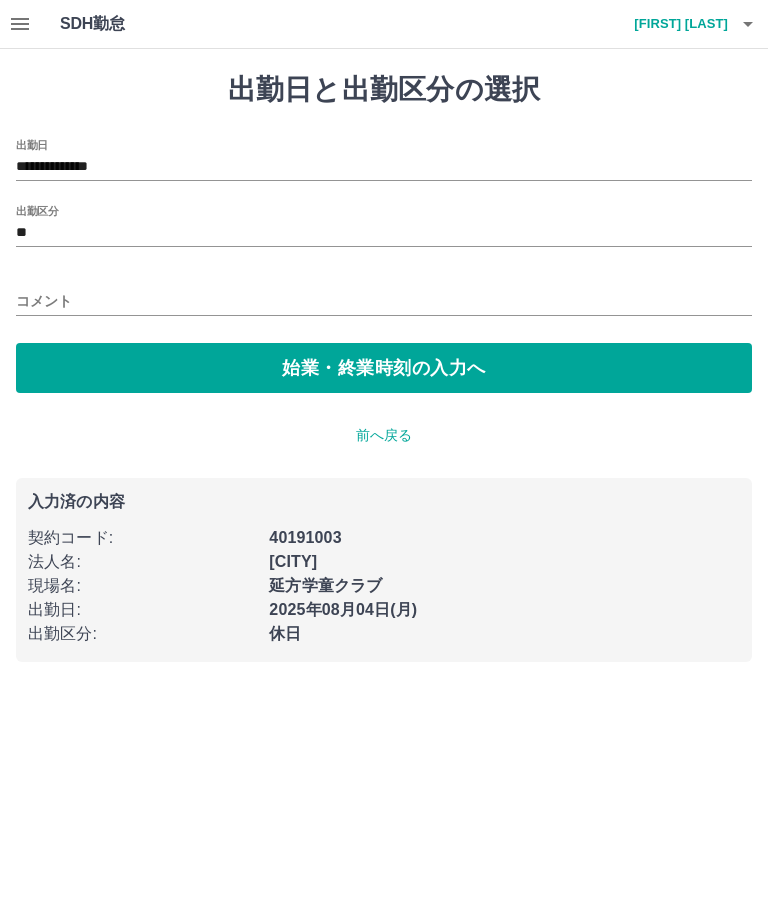 click on "始業・終業時刻の入力へ" at bounding box center (384, 368) 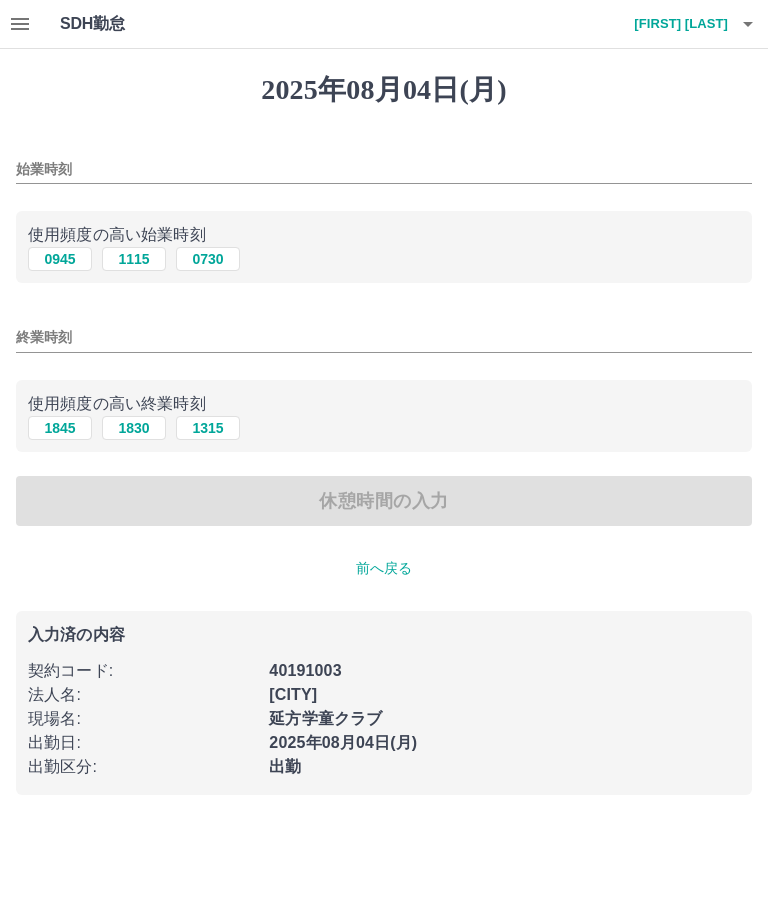 click on "始業時刻" at bounding box center [384, 169] 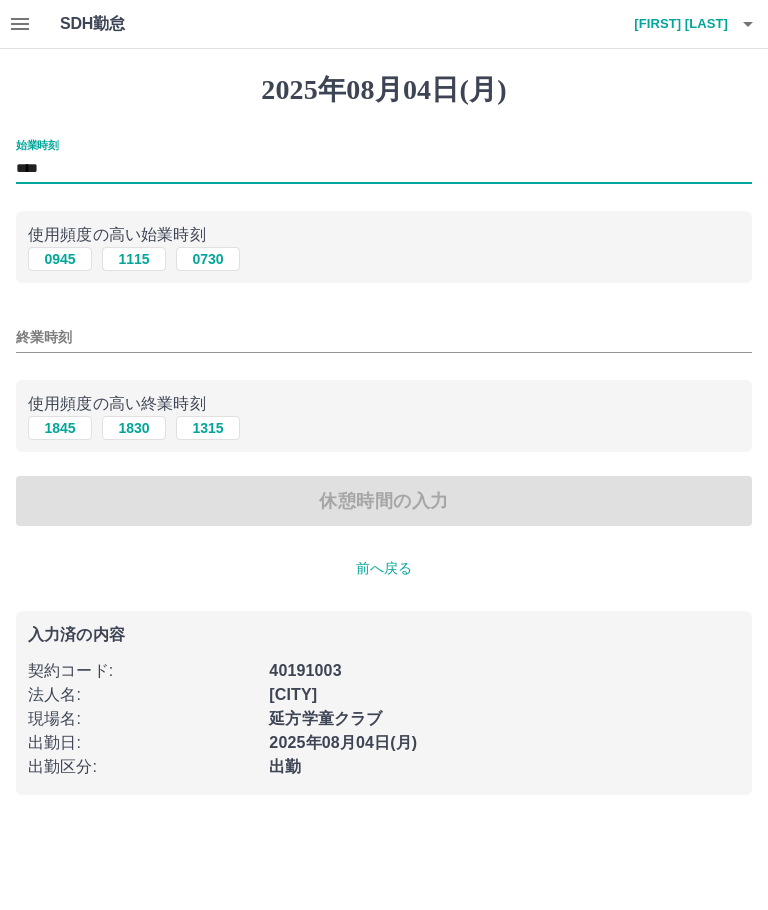 type on "****" 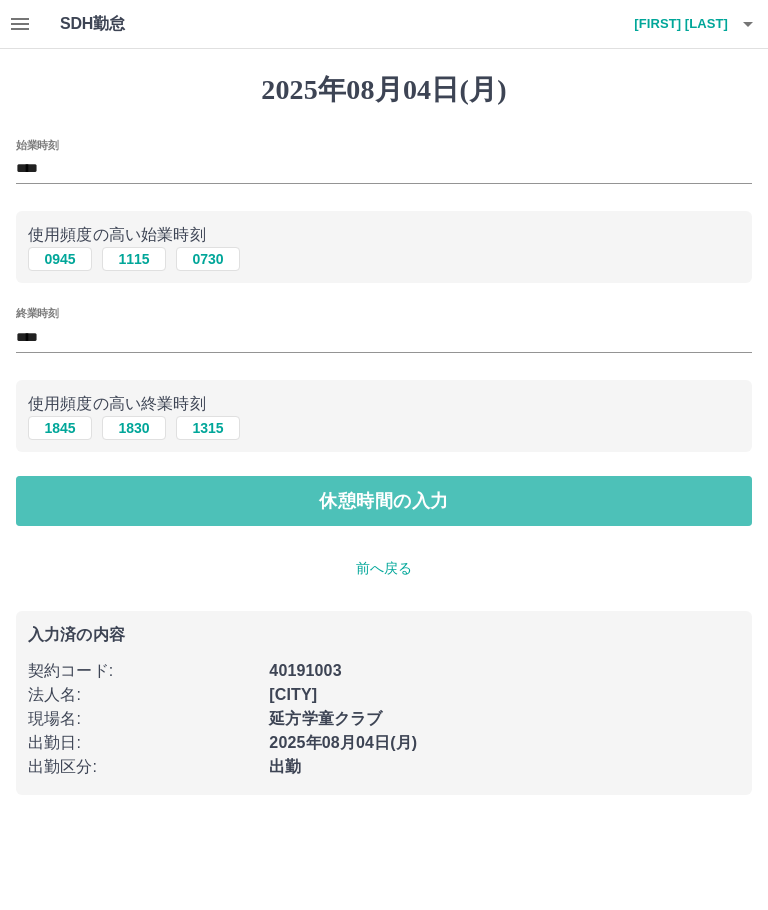 click on "休憩時間の入力" at bounding box center [384, 501] 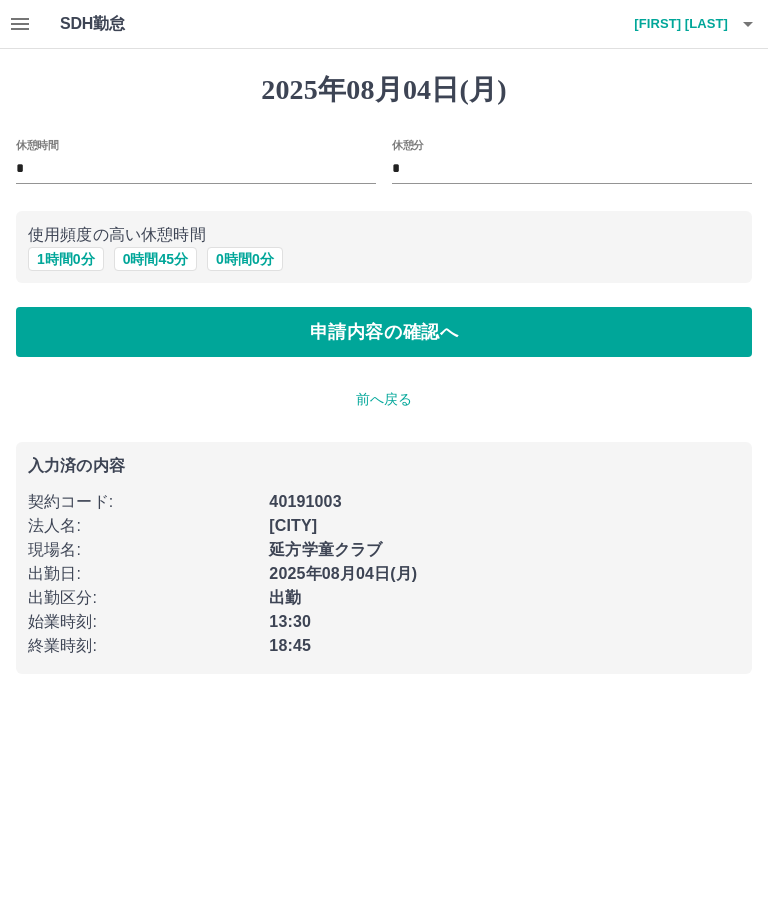 click on "0 時間 0 分" at bounding box center [245, 259] 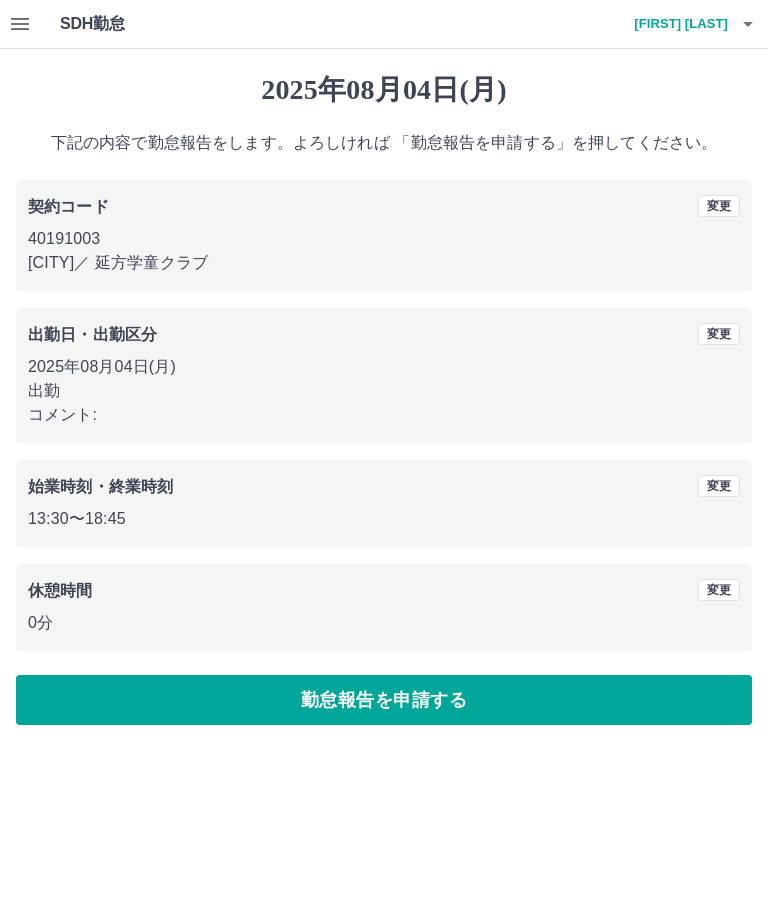 click on "勤怠報告を申請する" at bounding box center [384, 700] 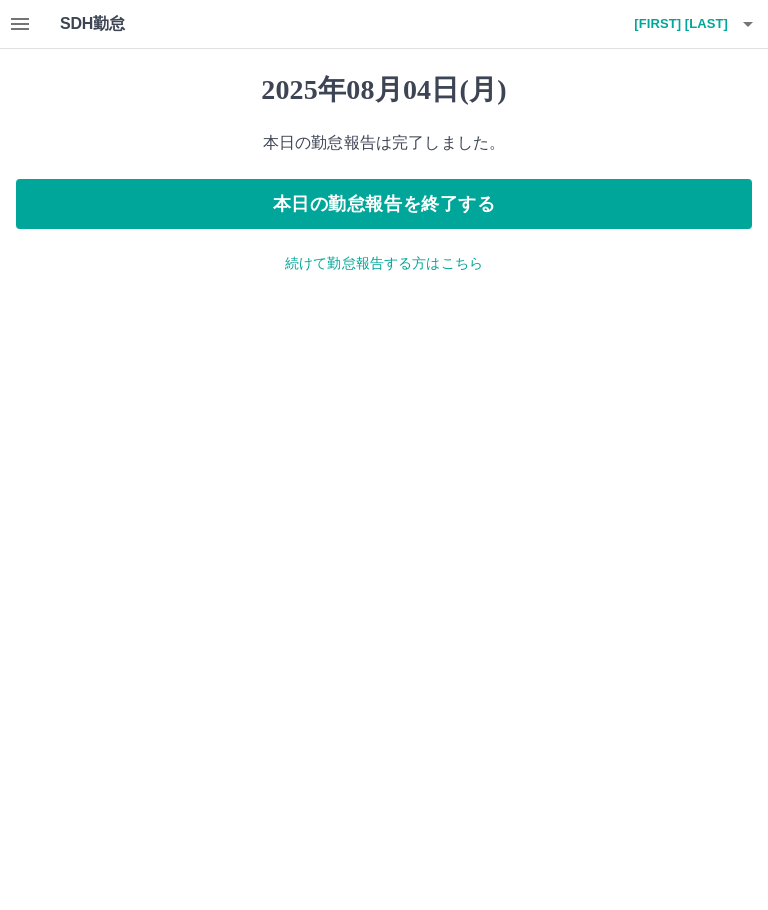 click on "本日の勤怠報告を終了する" at bounding box center [384, 204] 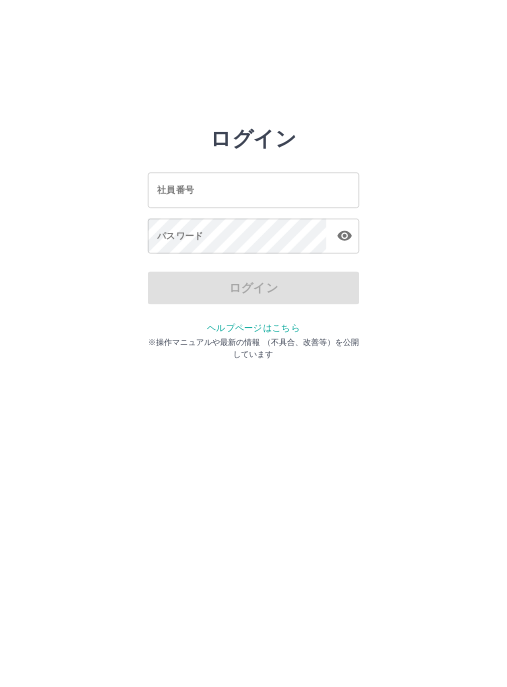 scroll, scrollTop: 0, scrollLeft: 0, axis: both 